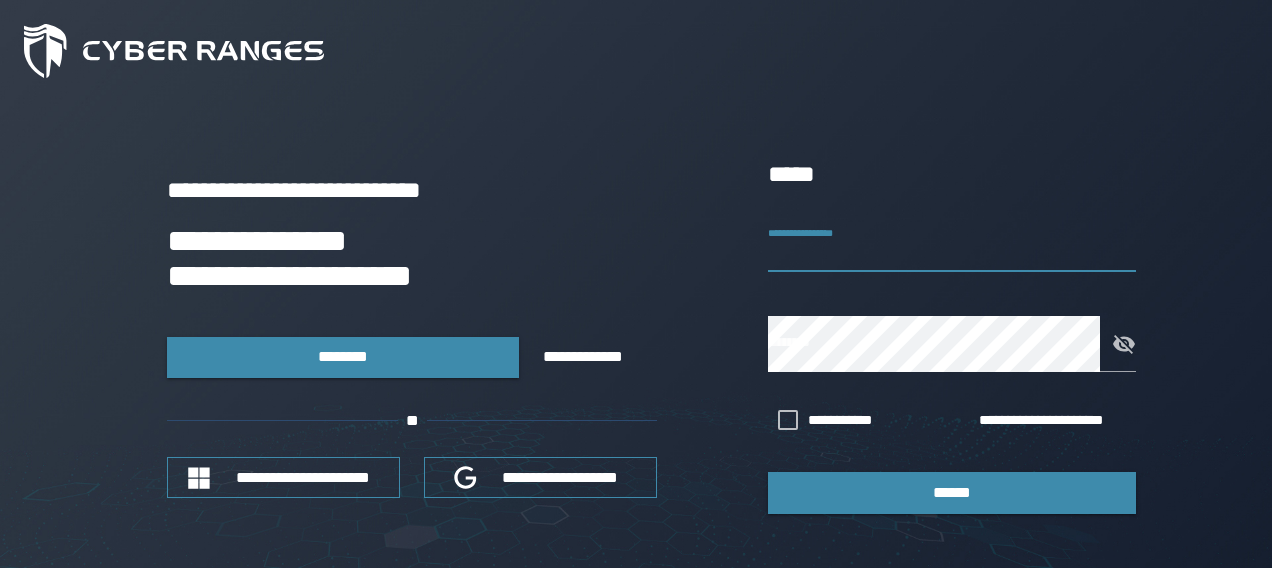 scroll, scrollTop: 0, scrollLeft: 0, axis: both 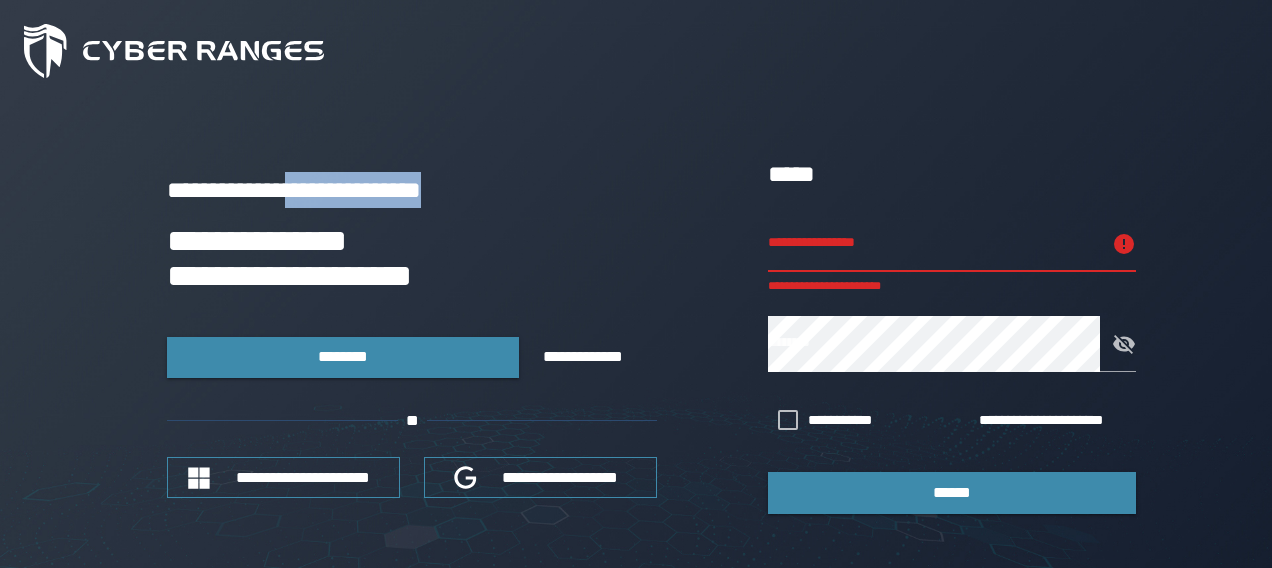 drag, startPoint x: 410, startPoint y: 168, endPoint x: 620, endPoint y: 163, distance: 210.05951 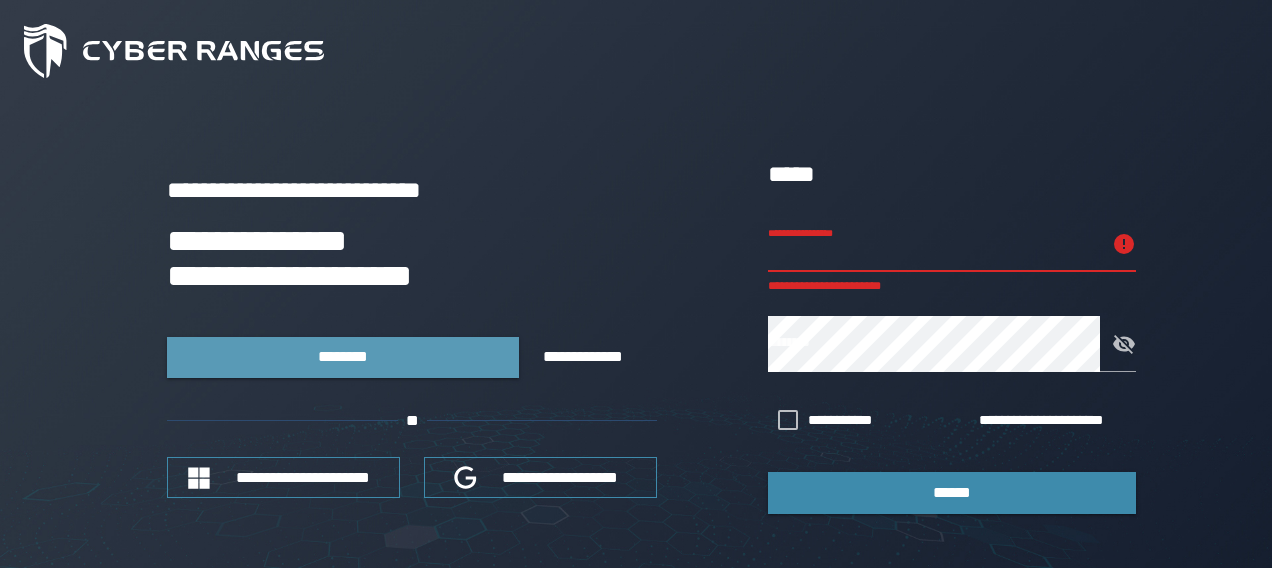 click on "********" at bounding box center (343, 357) 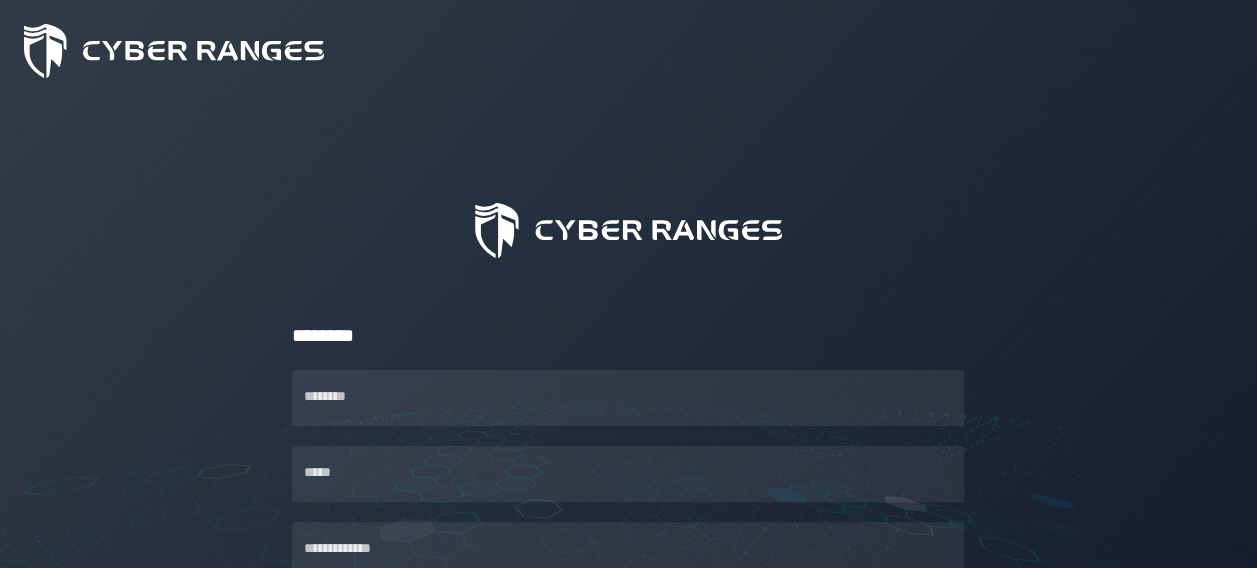 scroll, scrollTop: 200, scrollLeft: 0, axis: vertical 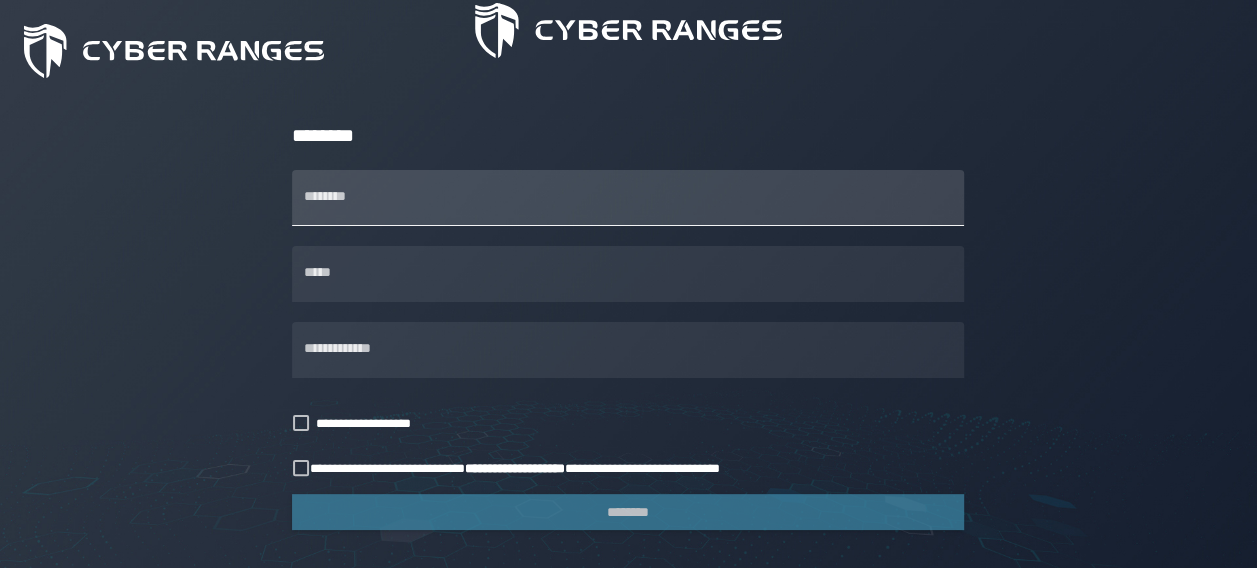 click on "********" at bounding box center (628, 198) 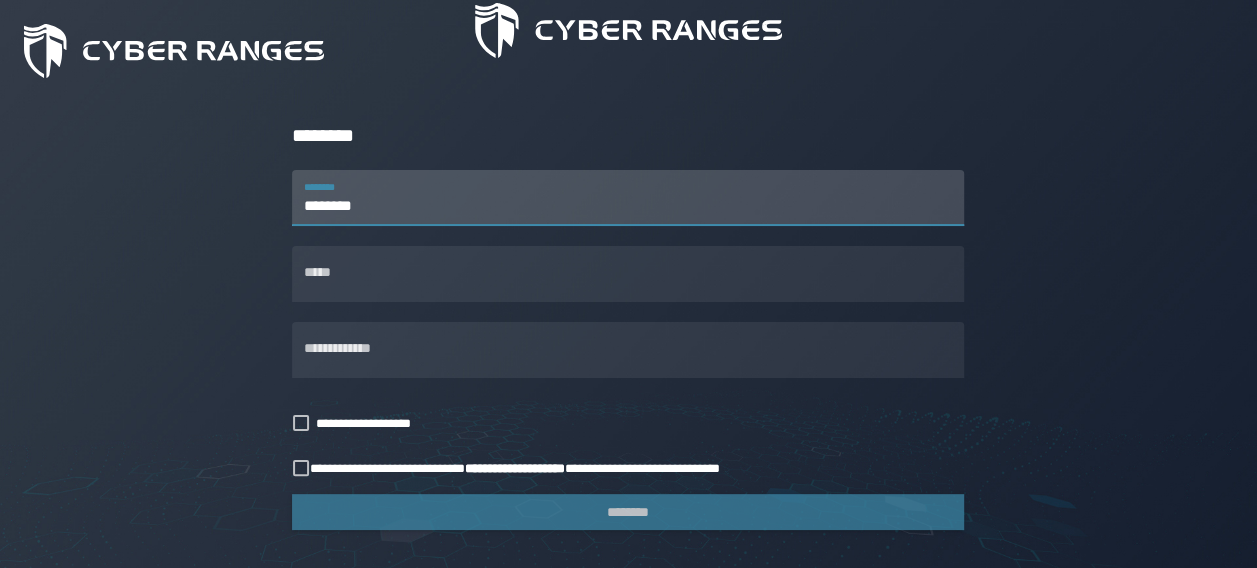 type on "********" 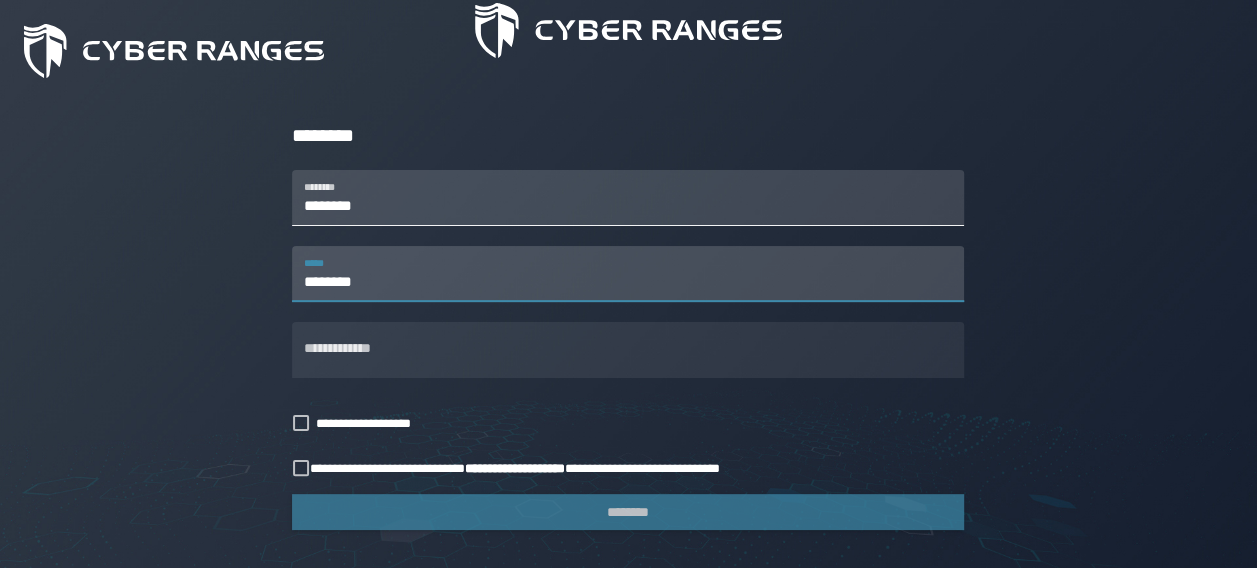 type on "********" 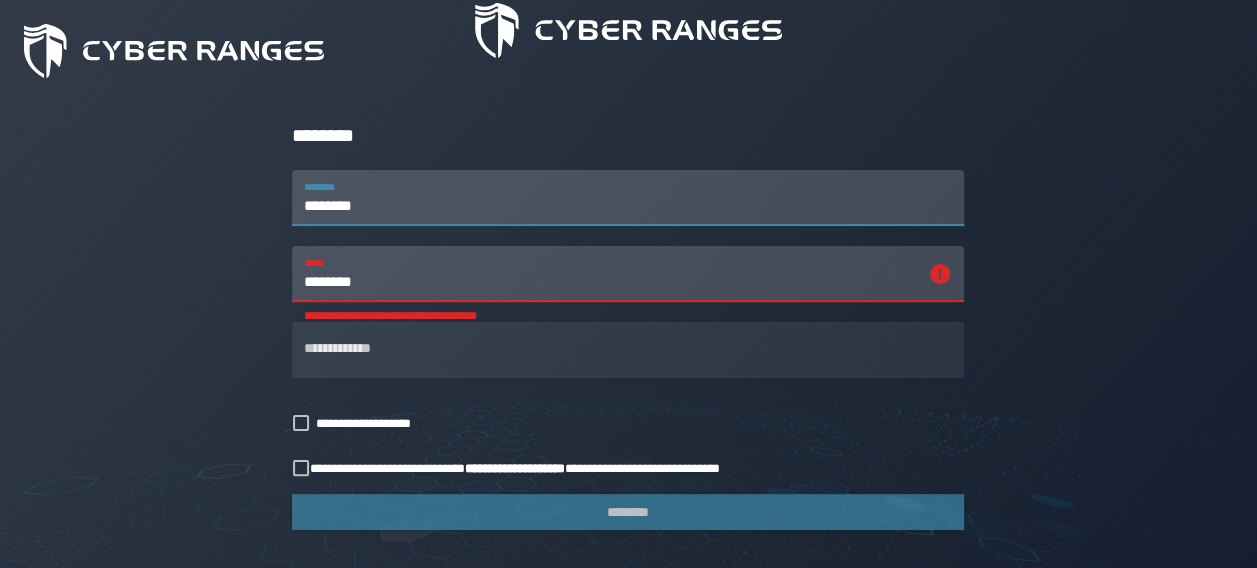 click on "********" at bounding box center [628, 198] 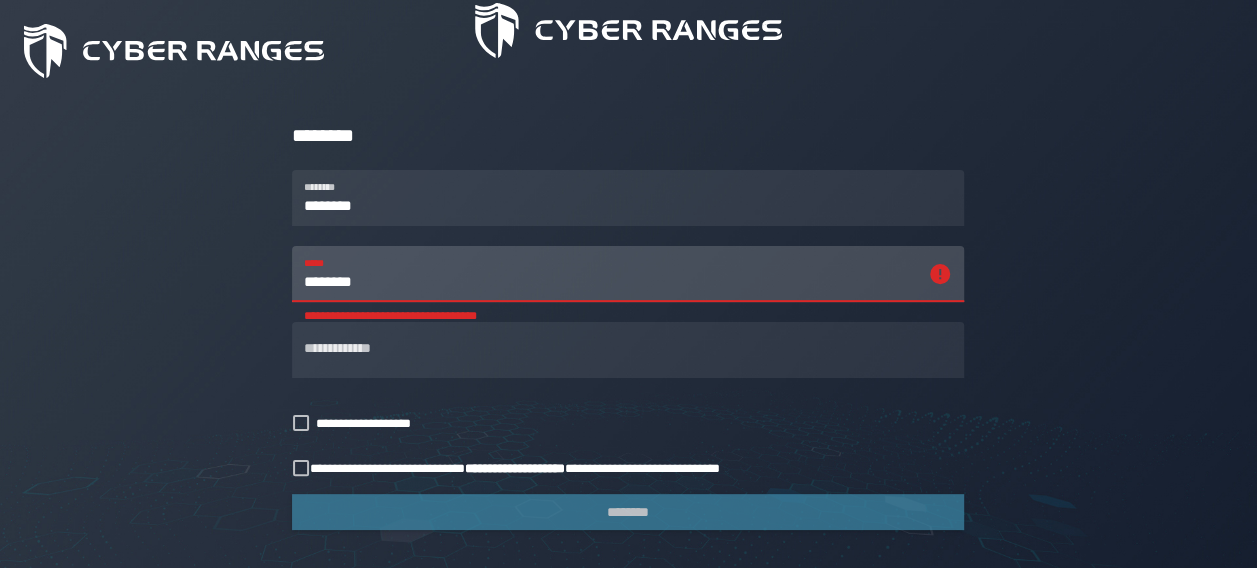 click on "********" at bounding box center (610, 274) 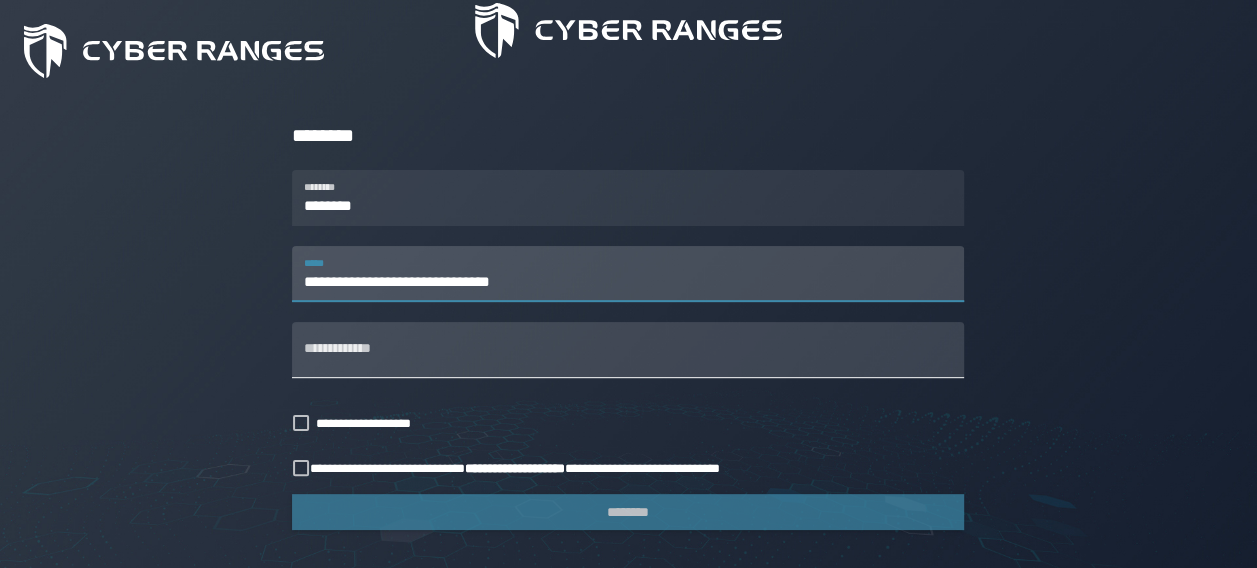 type on "**********" 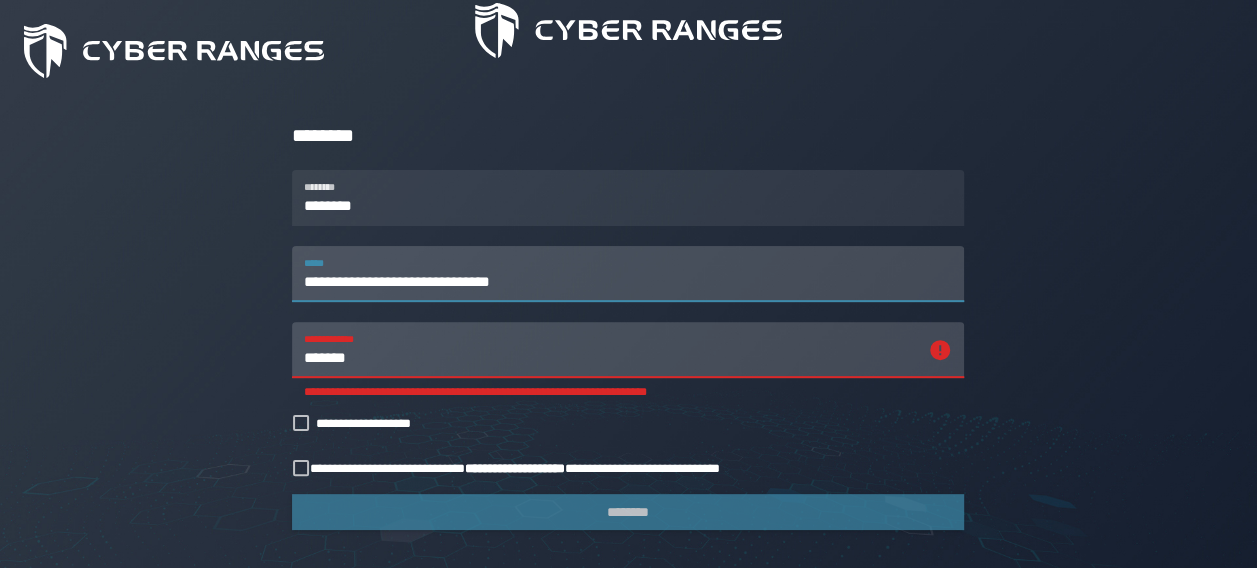 drag, startPoint x: 569, startPoint y: 286, endPoint x: 275, endPoint y: 282, distance: 294.02722 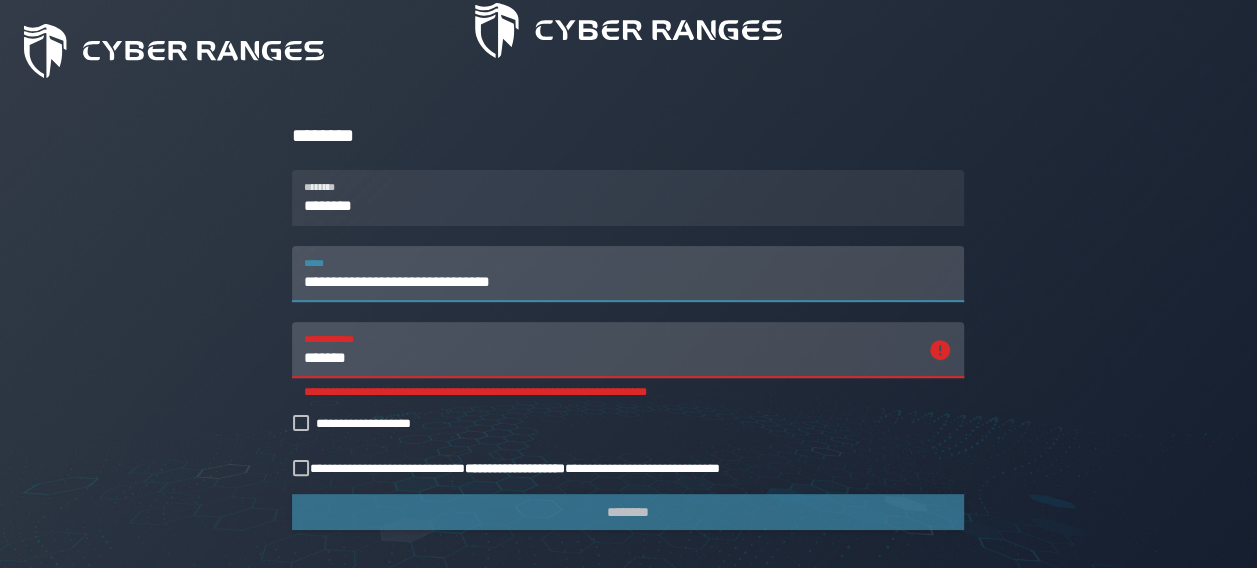 click on "*******" at bounding box center (610, 350) 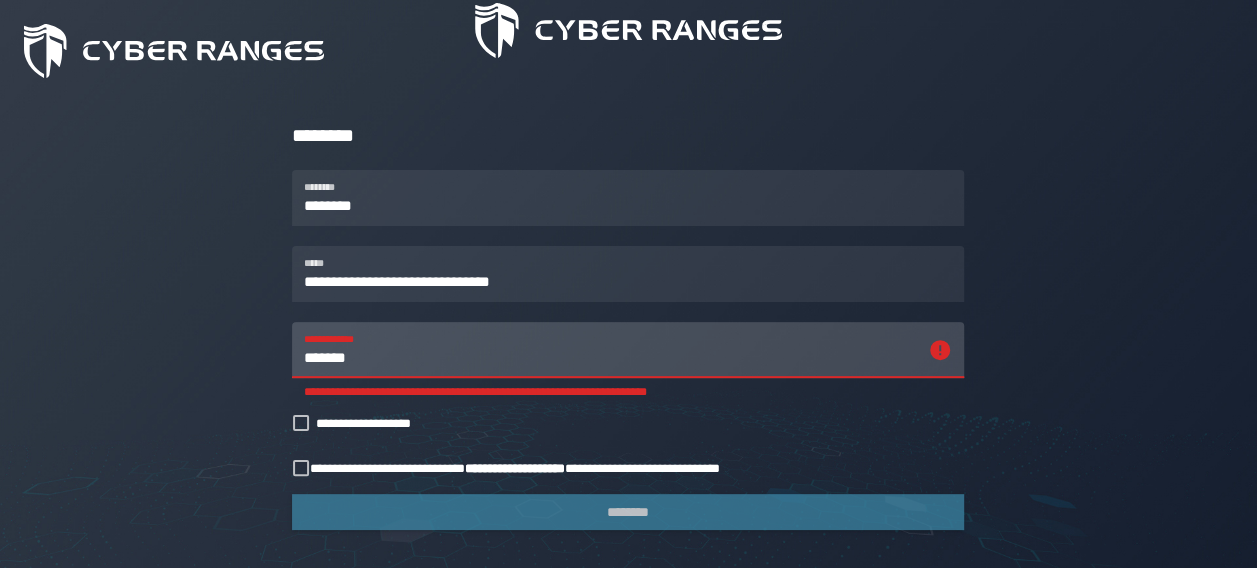 paste on "**********" 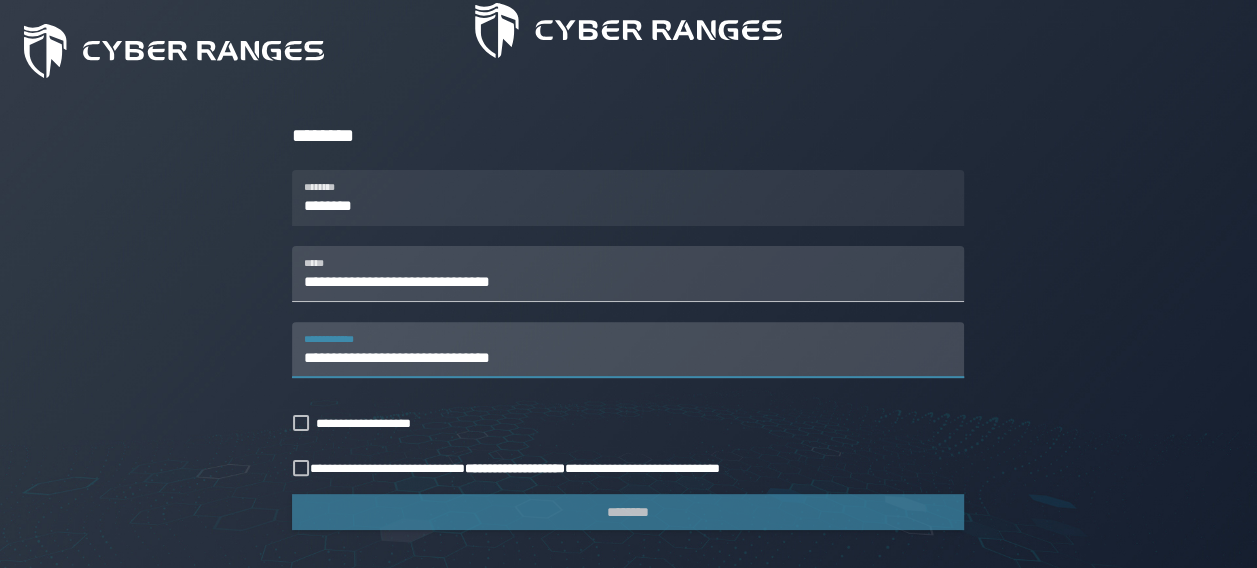type on "**********" 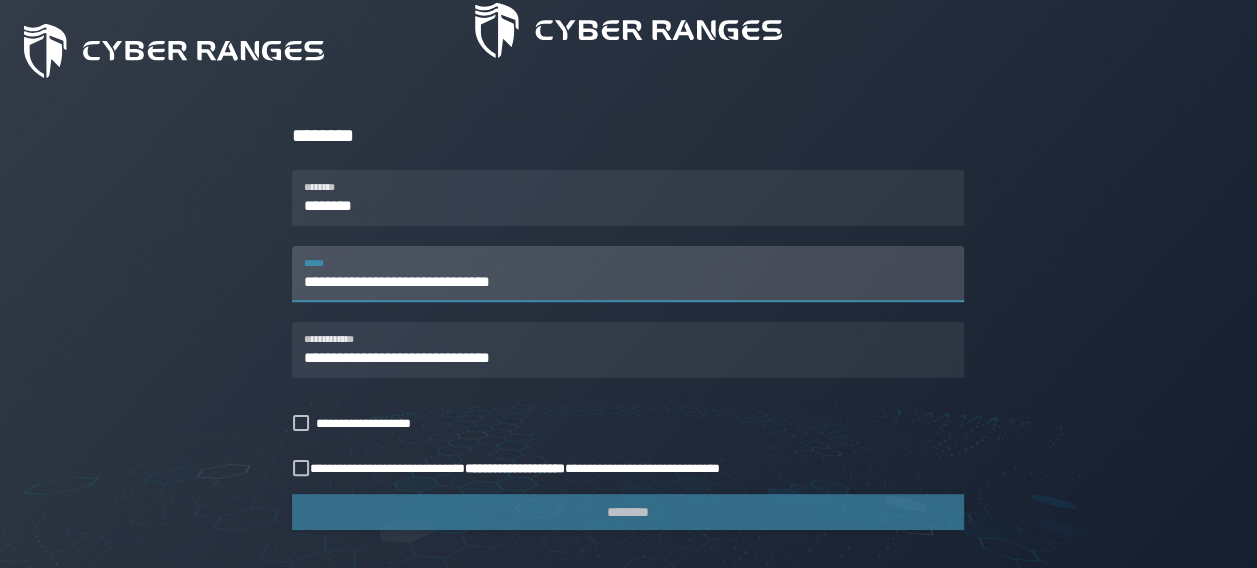 click on "**********" at bounding box center (628, 274) 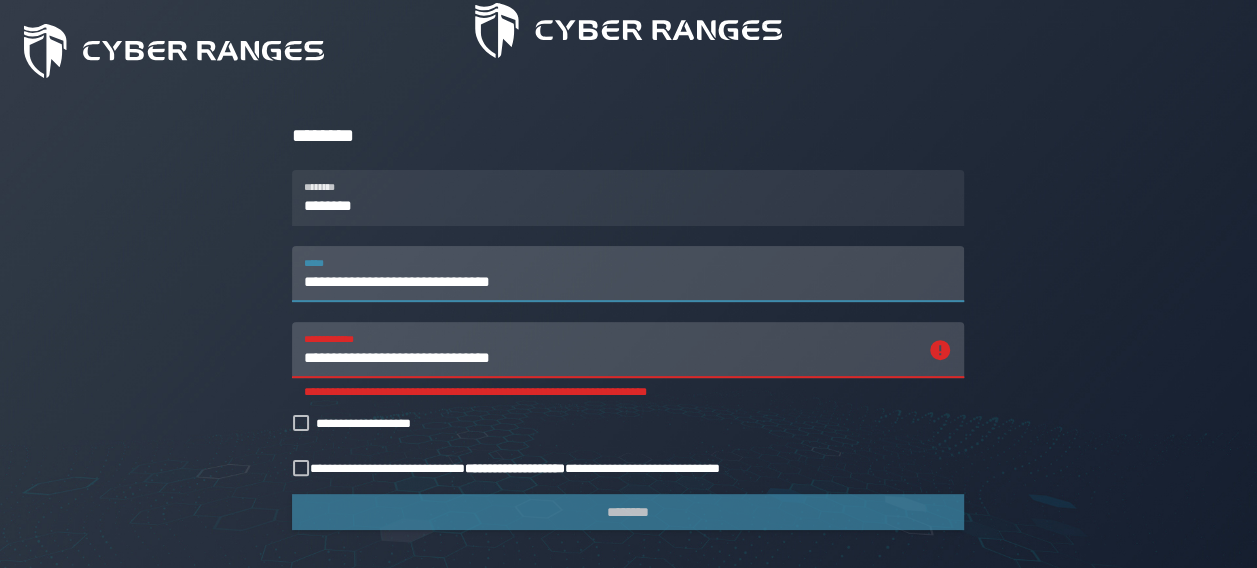 type on "**********" 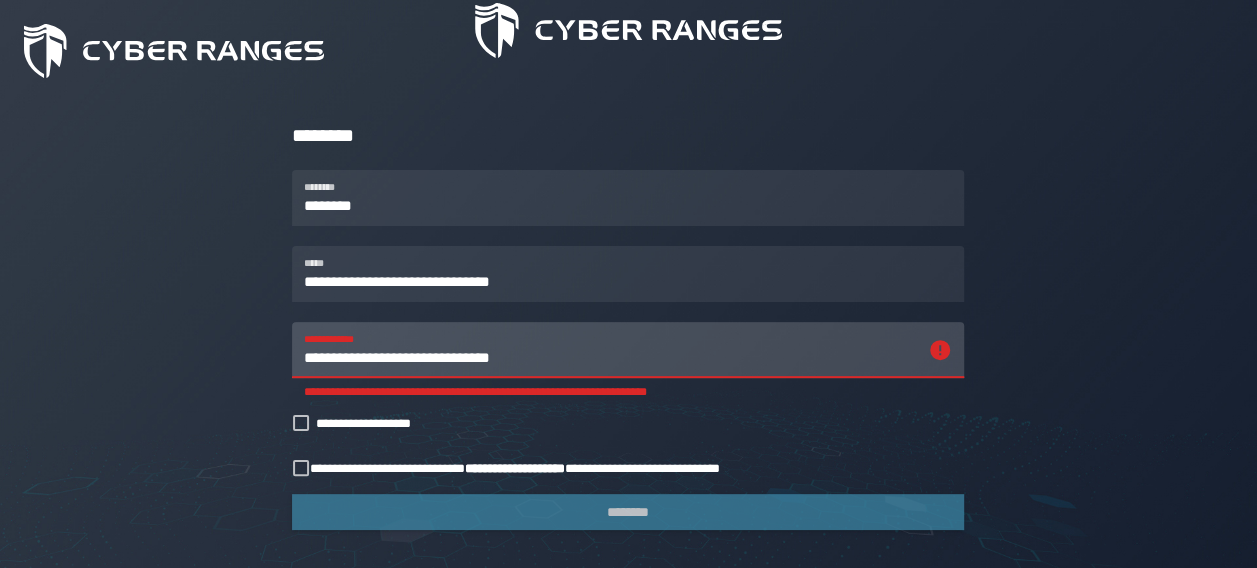 click on "**********" at bounding box center (610, 350) 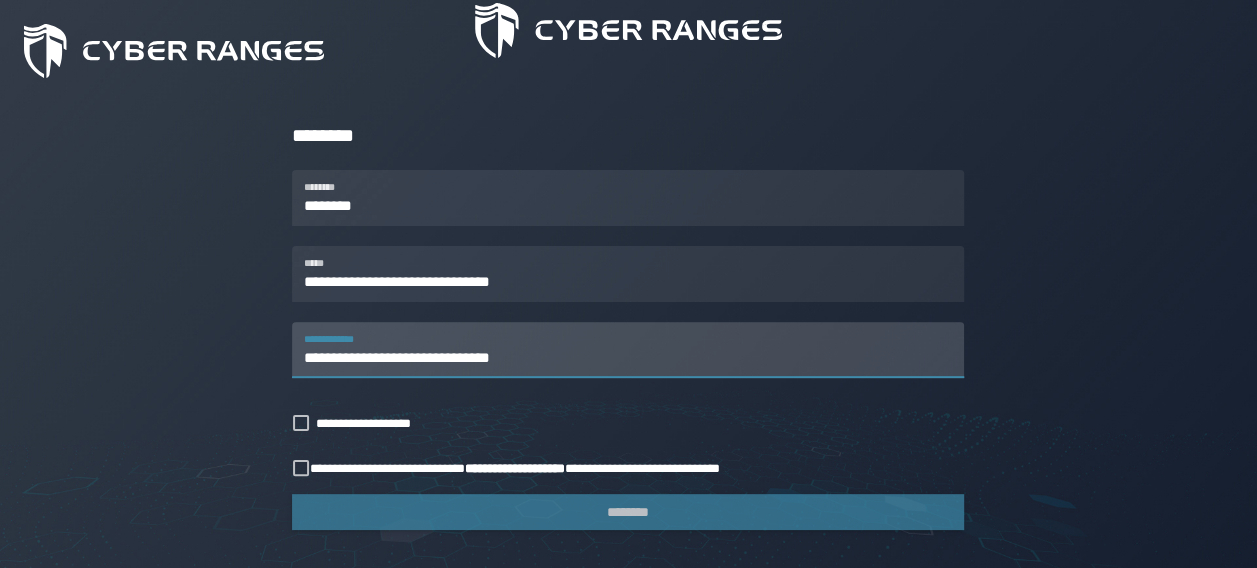 scroll, scrollTop: 300, scrollLeft: 0, axis: vertical 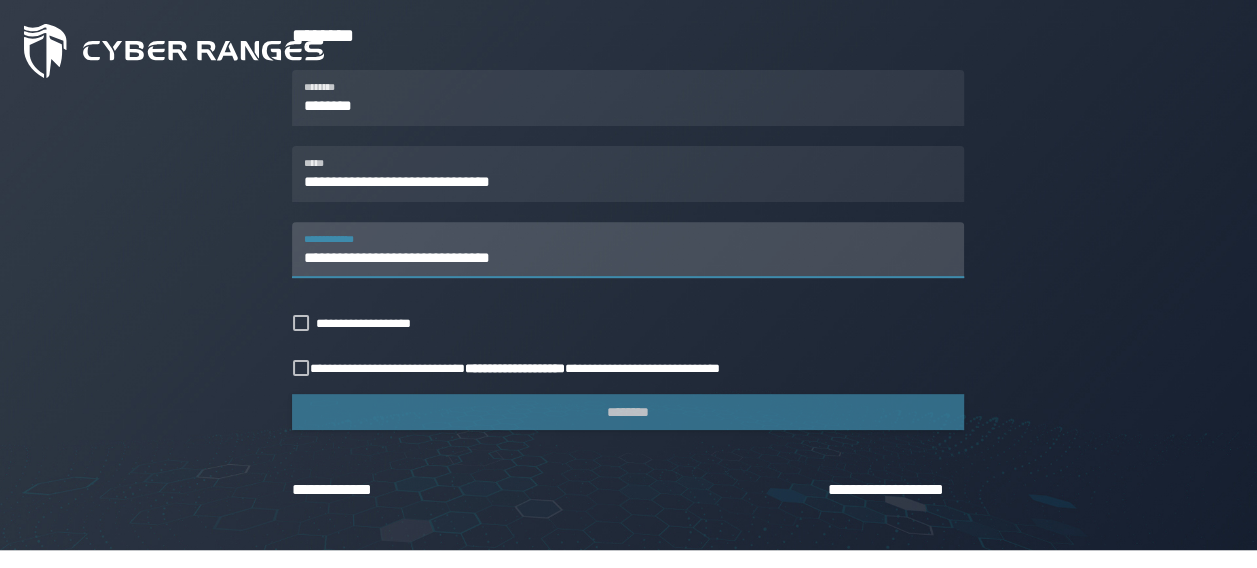 type on "**********" 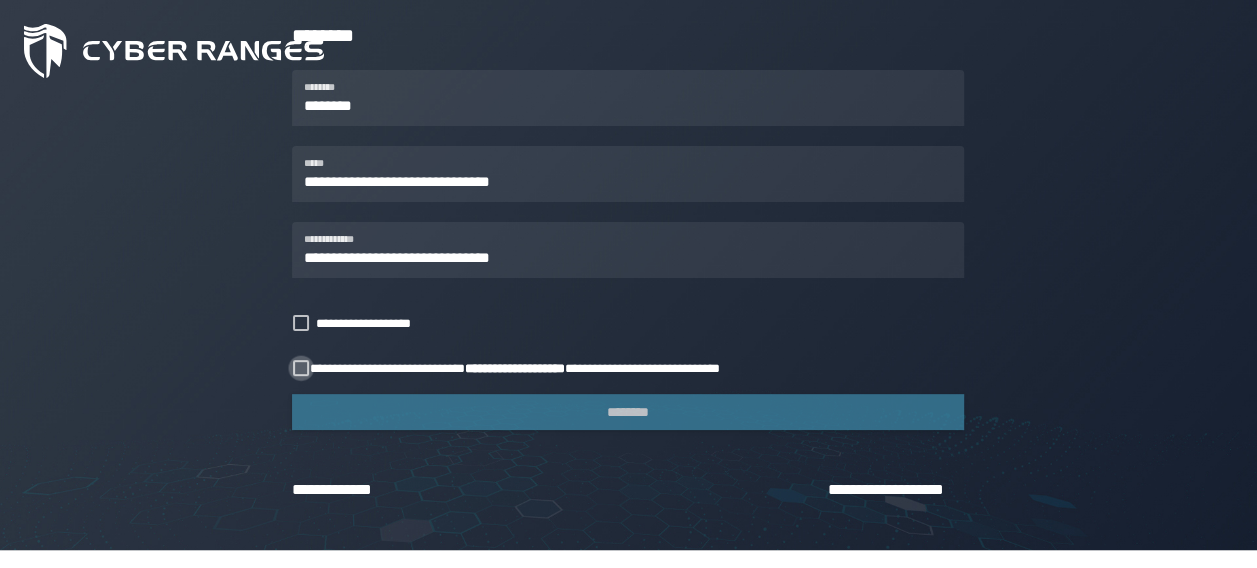 click 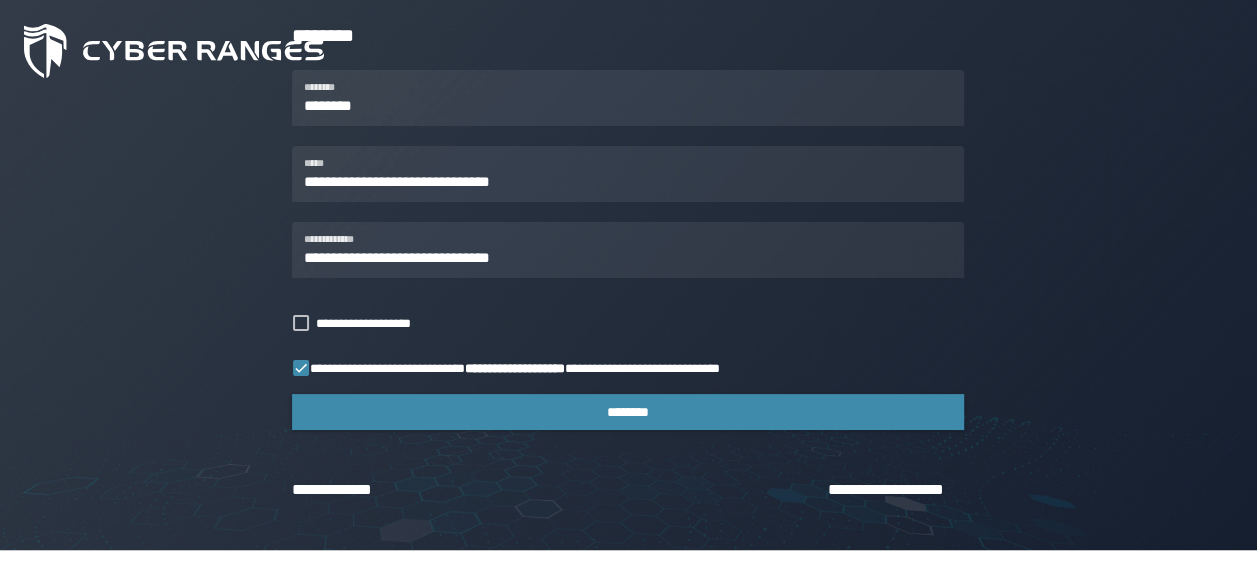scroll, scrollTop: 336, scrollLeft: 0, axis: vertical 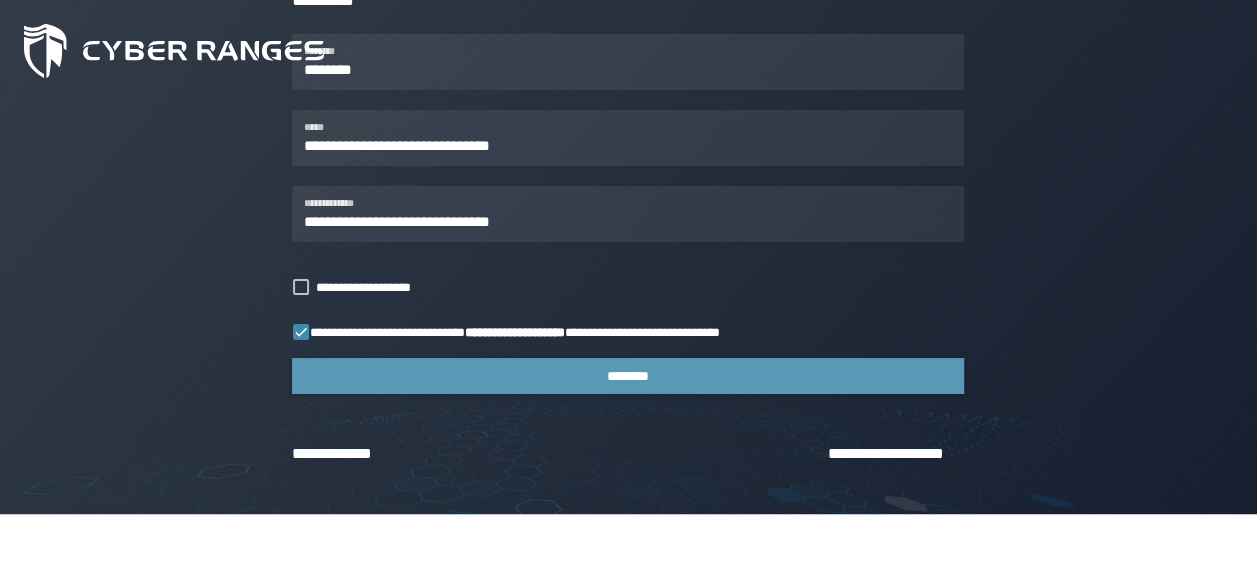 click on "********" at bounding box center (628, 376) 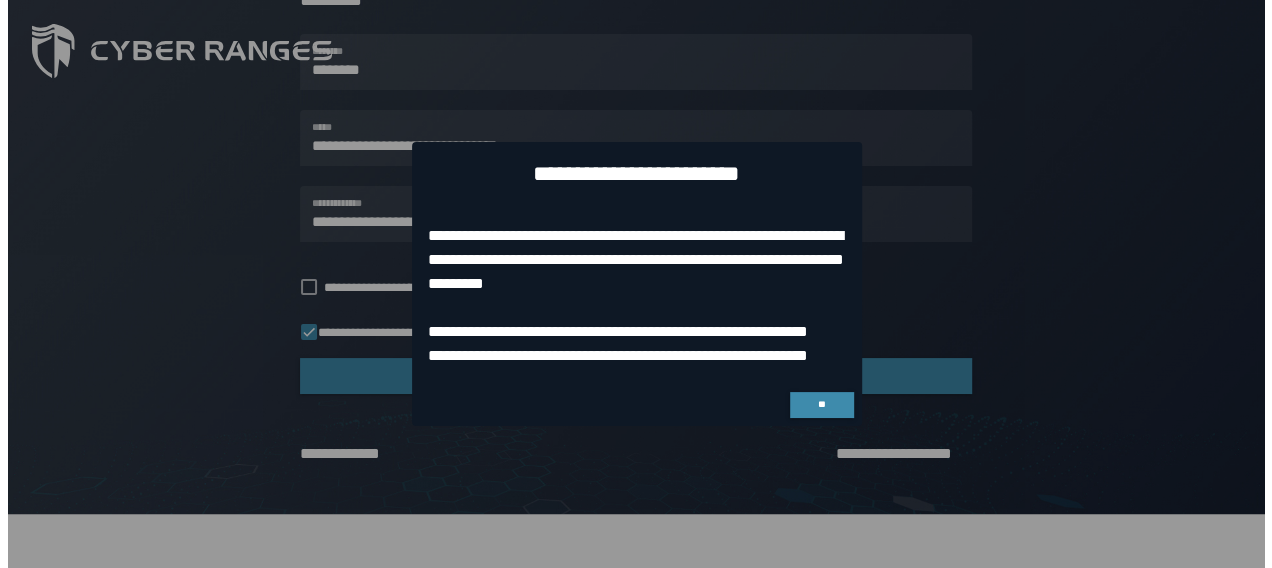 scroll, scrollTop: 0, scrollLeft: 0, axis: both 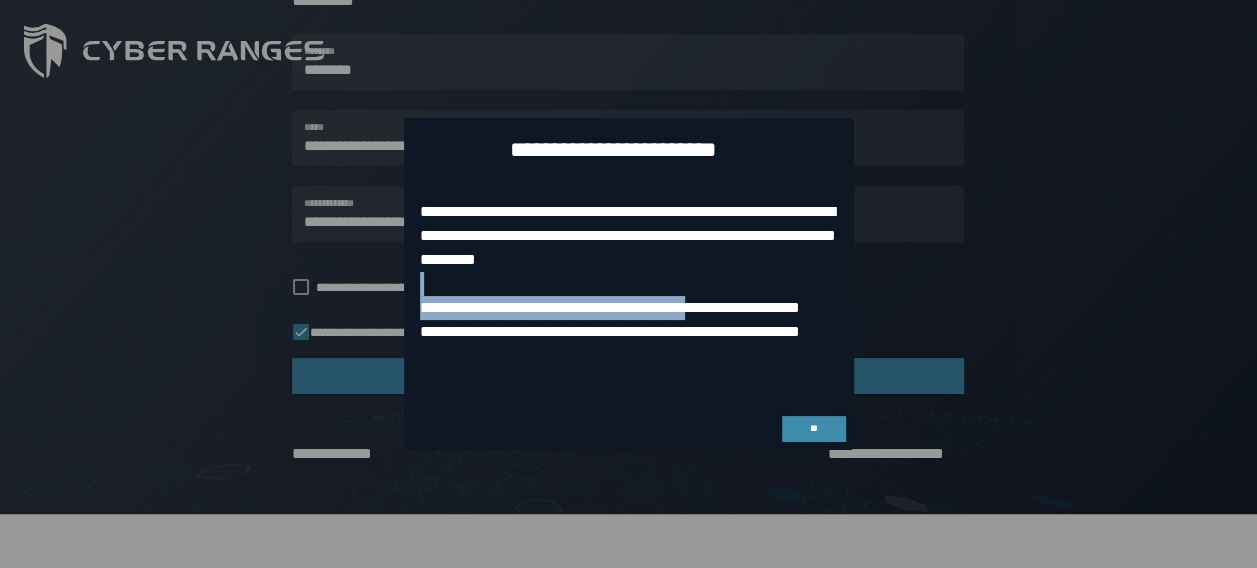 drag, startPoint x: 444, startPoint y: 290, endPoint x: 728, endPoint y: 315, distance: 285.09824 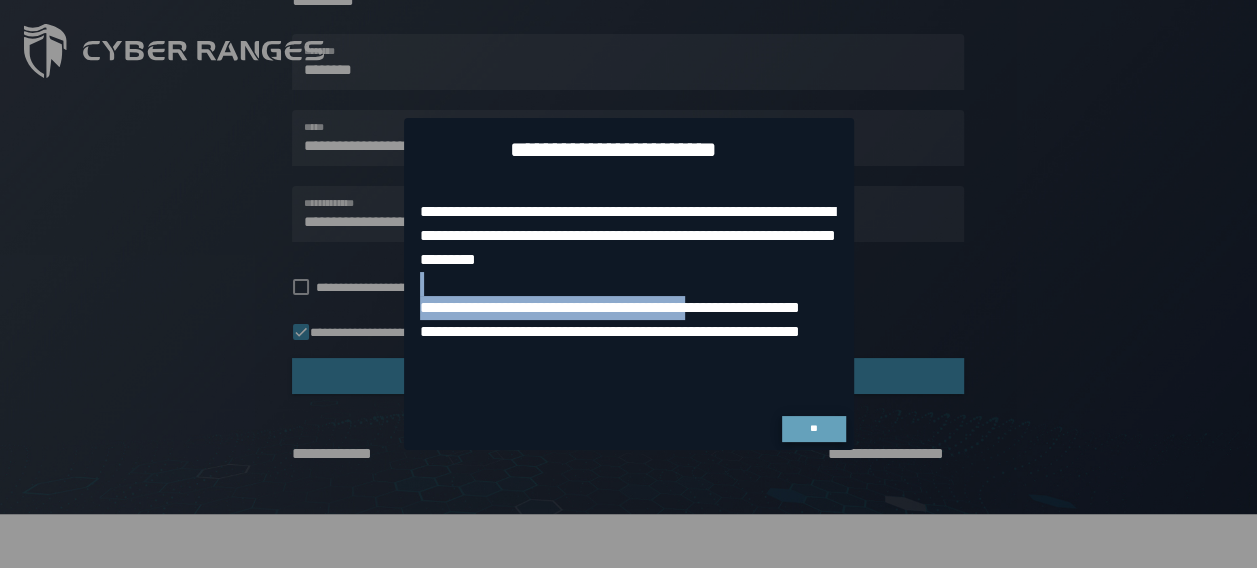 drag, startPoint x: 728, startPoint y: 315, endPoint x: 818, endPoint y: 433, distance: 148.40485 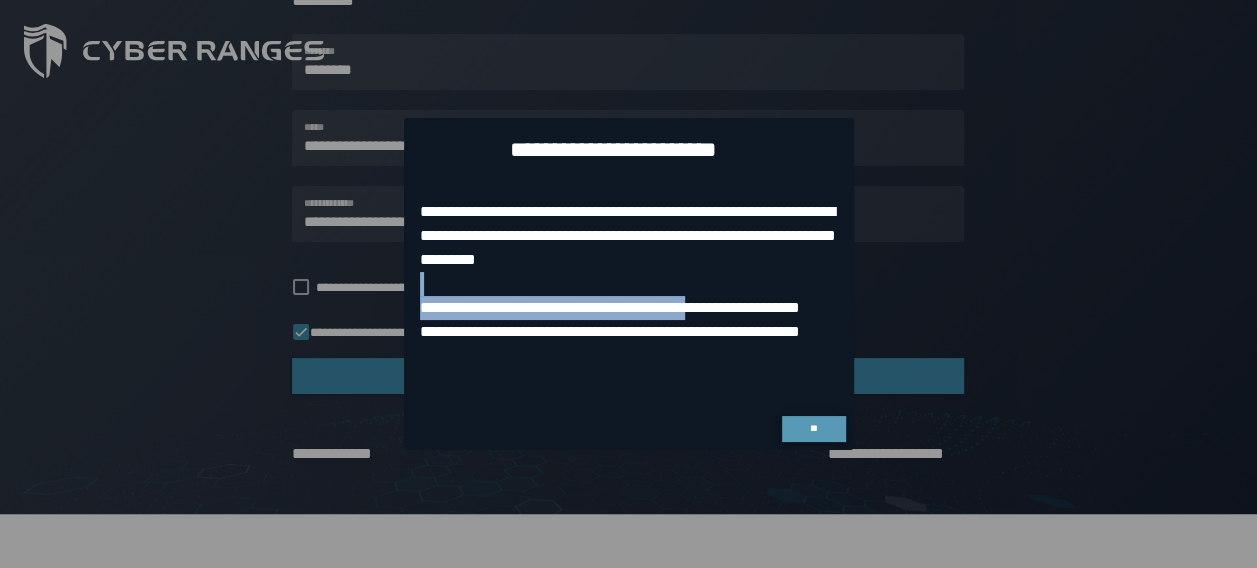 click on "**" at bounding box center [813, 428] 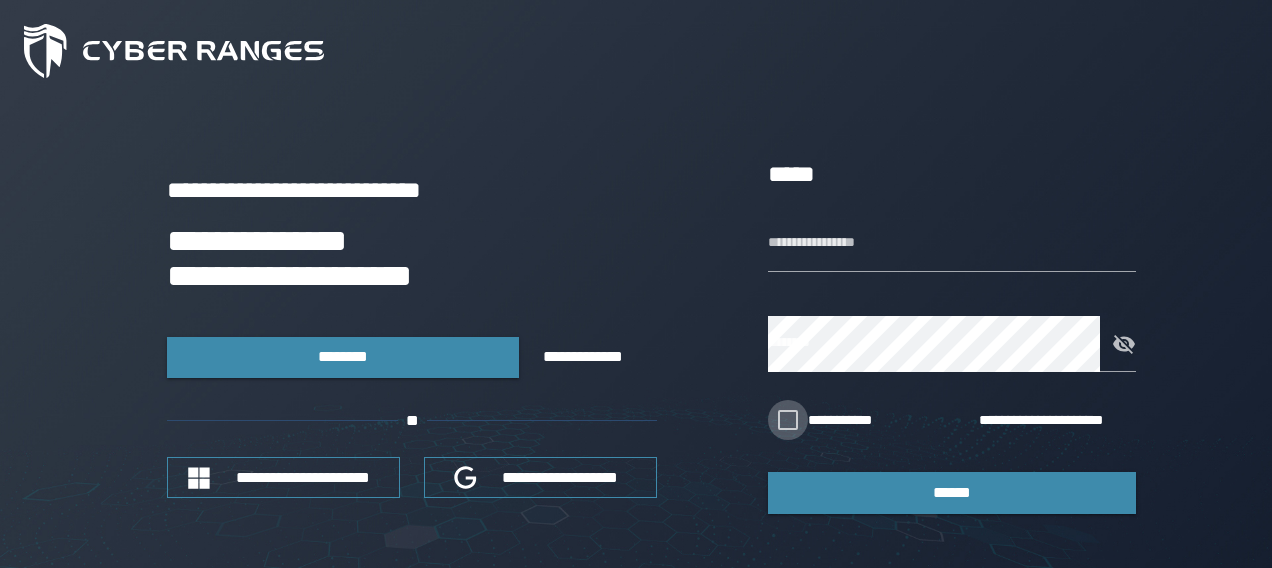 click on "**********" at bounding box center (855, 421) 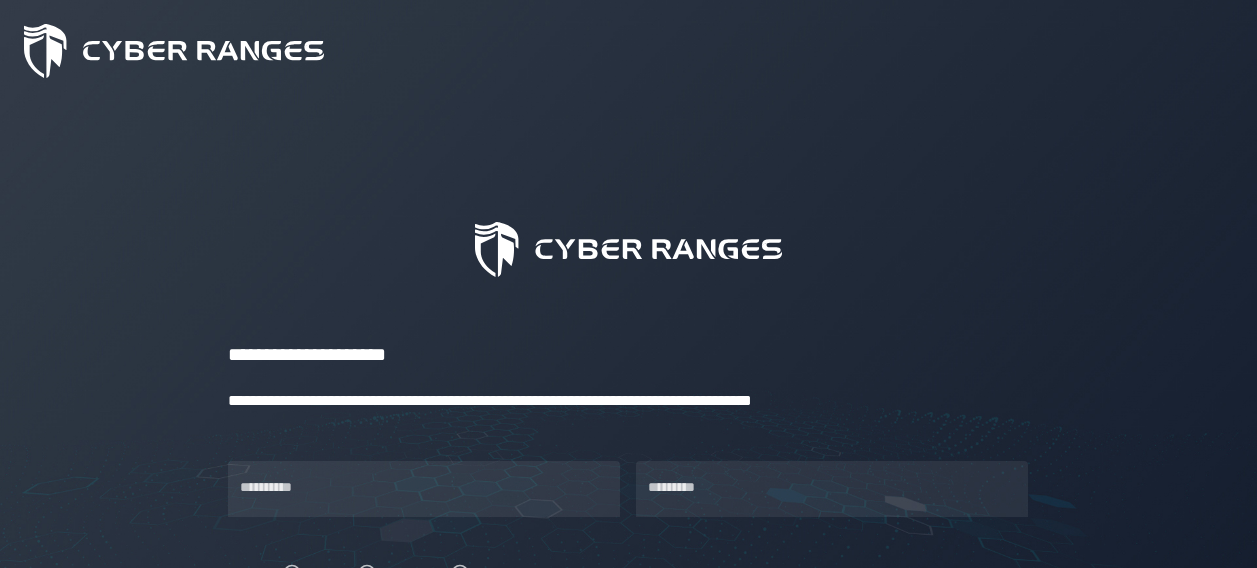 scroll, scrollTop: 0, scrollLeft: 0, axis: both 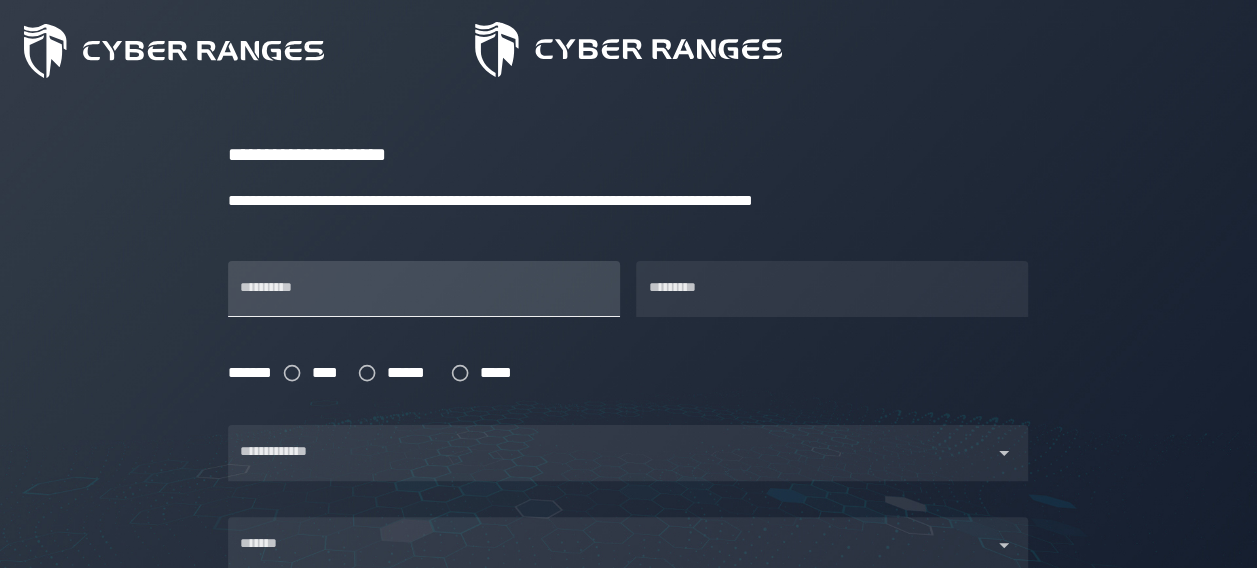 click on "**********" at bounding box center [424, 289] 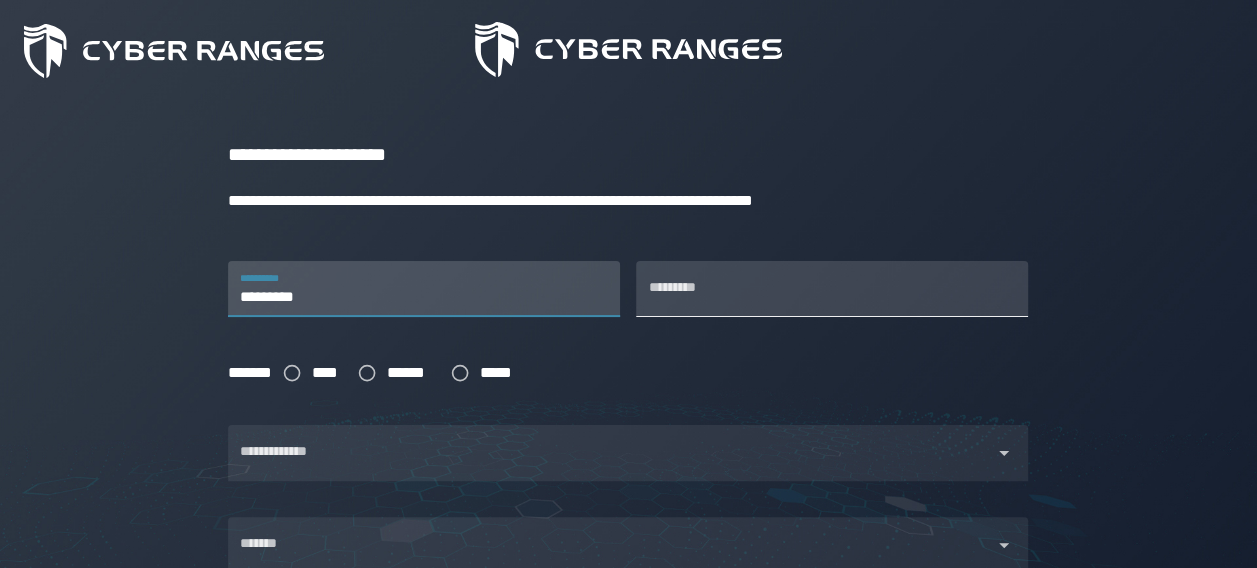 type on "********" 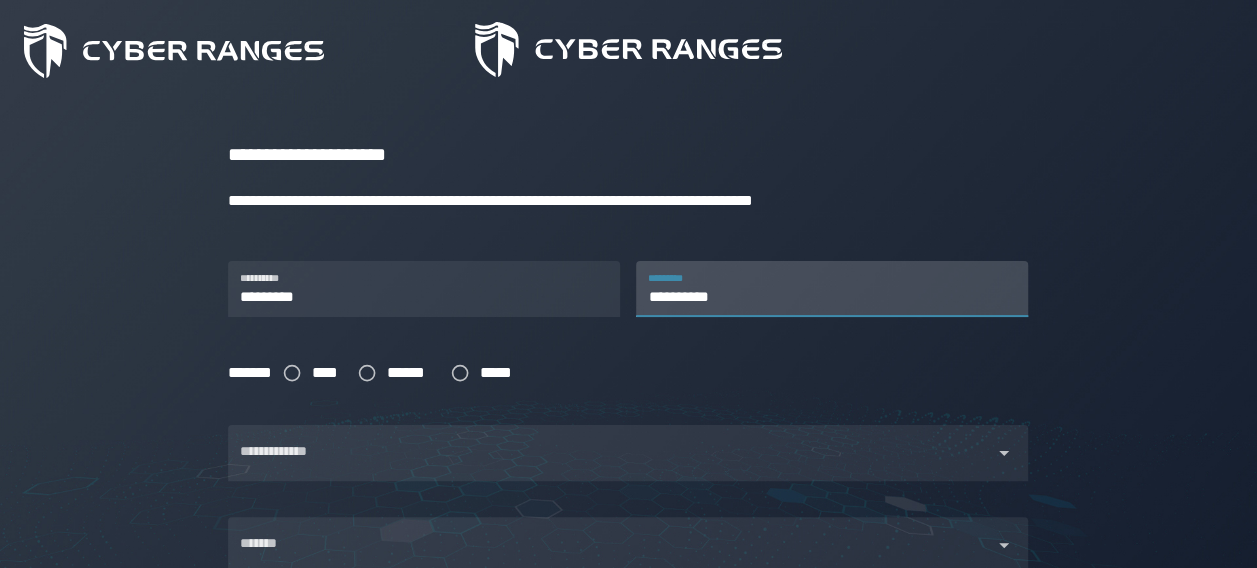 type on "**********" 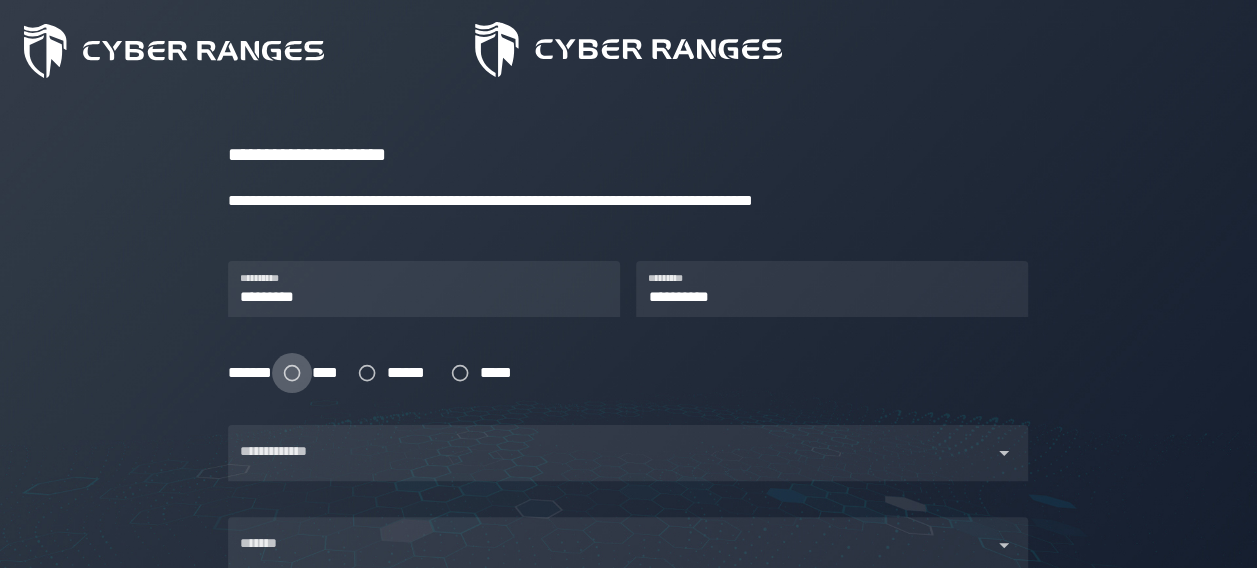 click 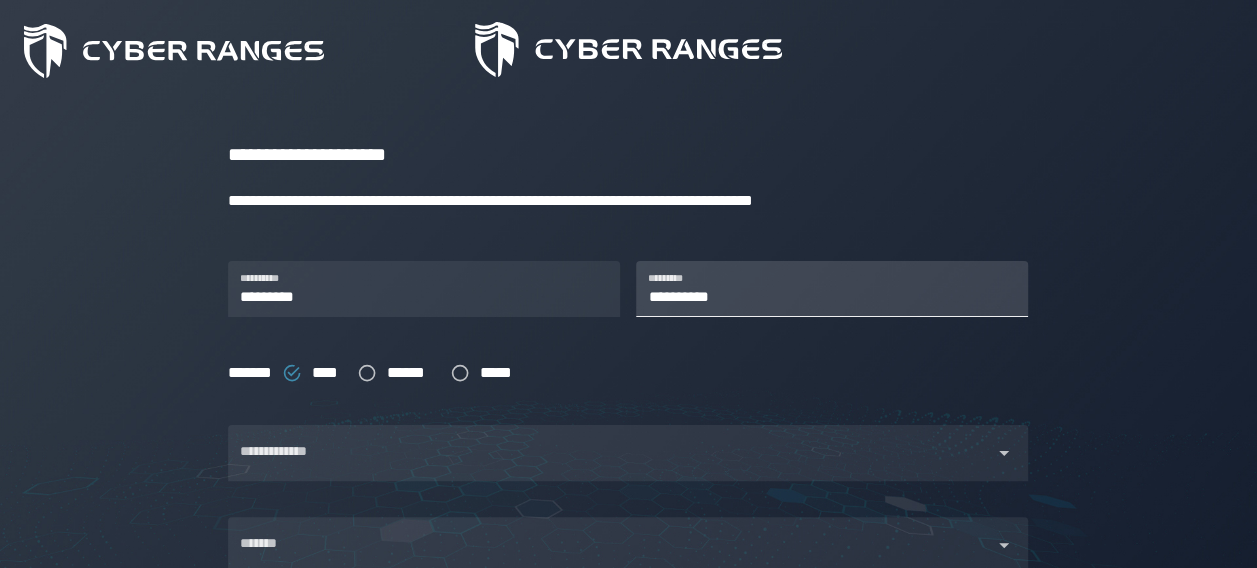 scroll, scrollTop: 300, scrollLeft: 0, axis: vertical 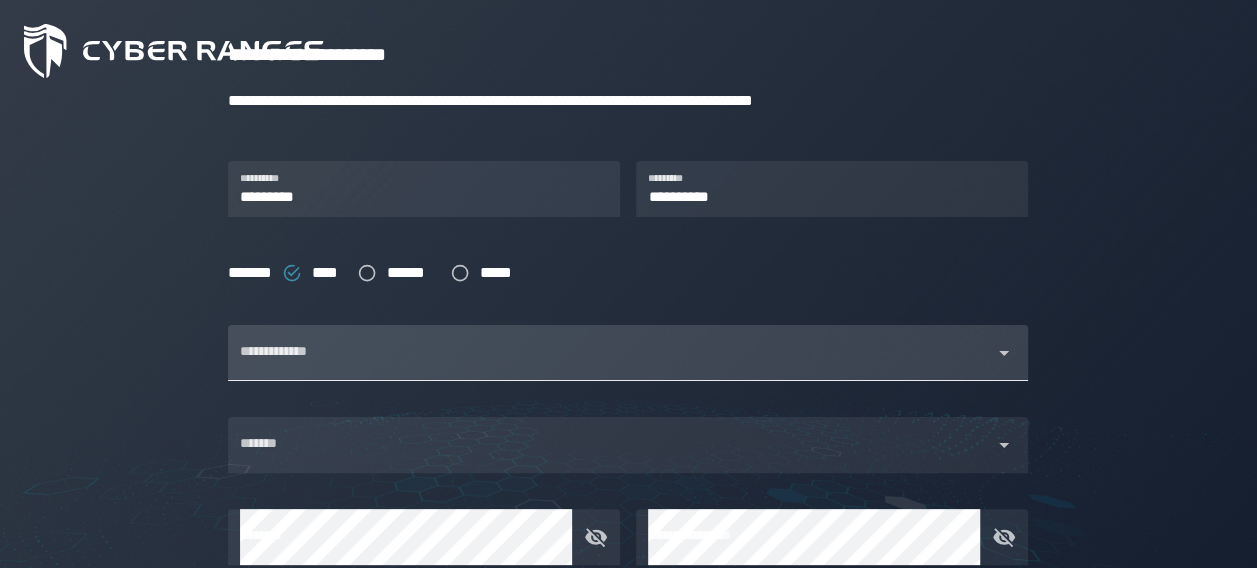 click on "**********" at bounding box center [610, 353] 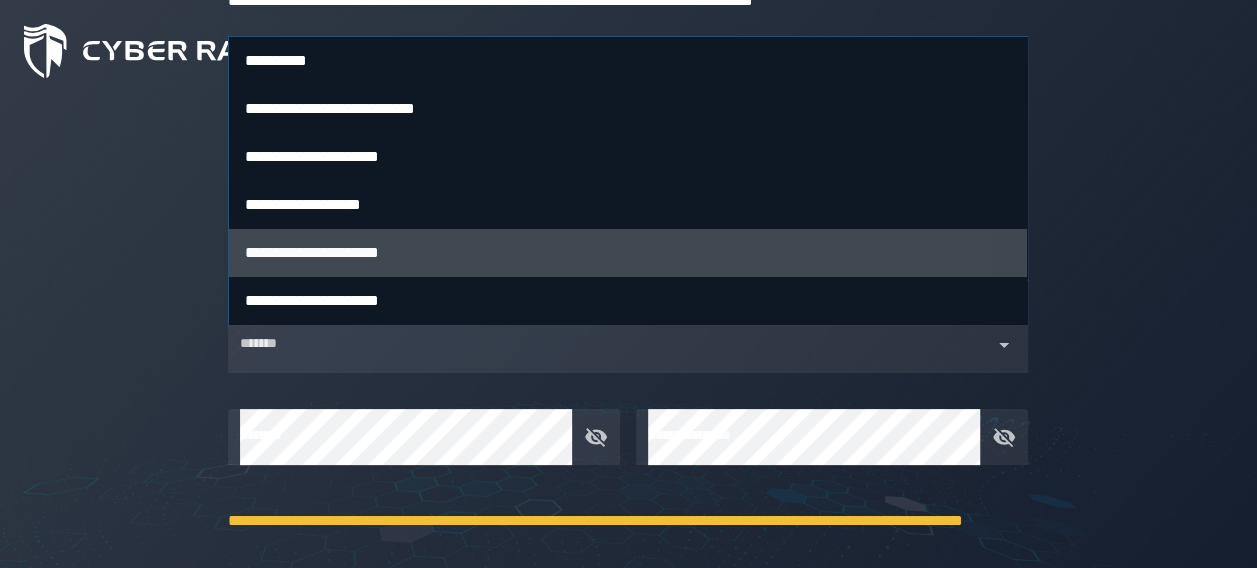 scroll, scrollTop: 300, scrollLeft: 0, axis: vertical 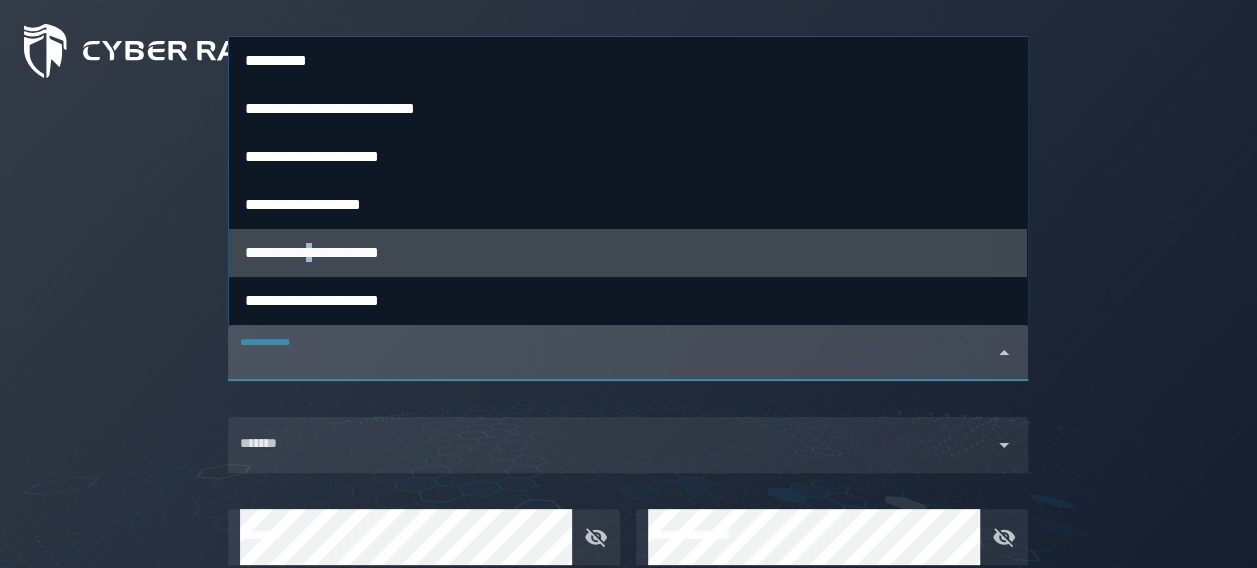 click on "**********" at bounding box center [628, 253] 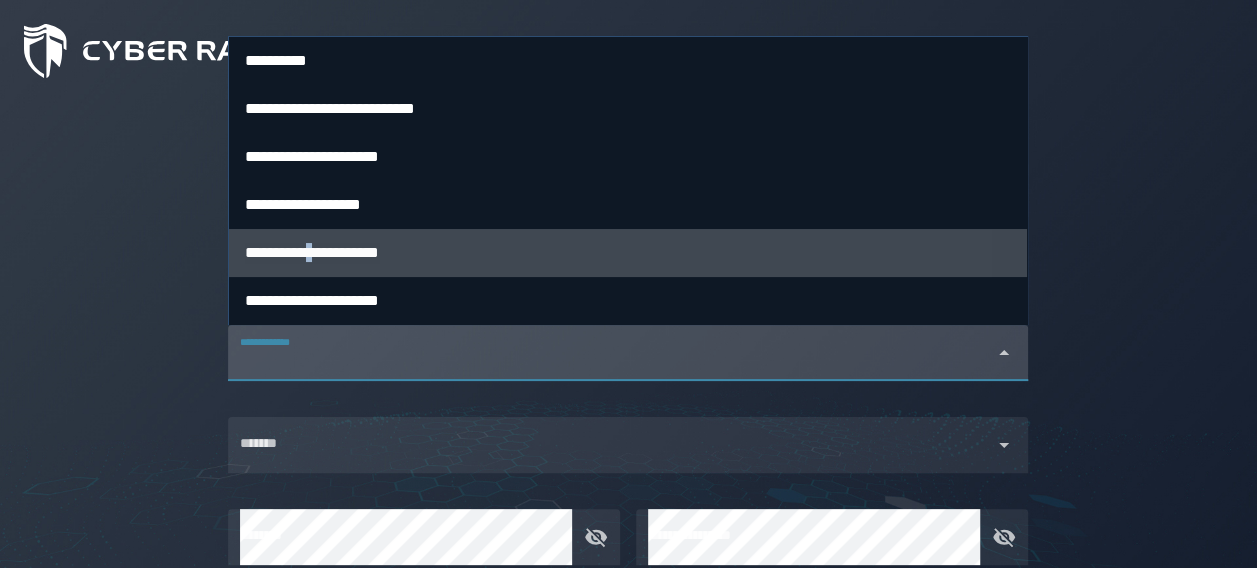 type on "**********" 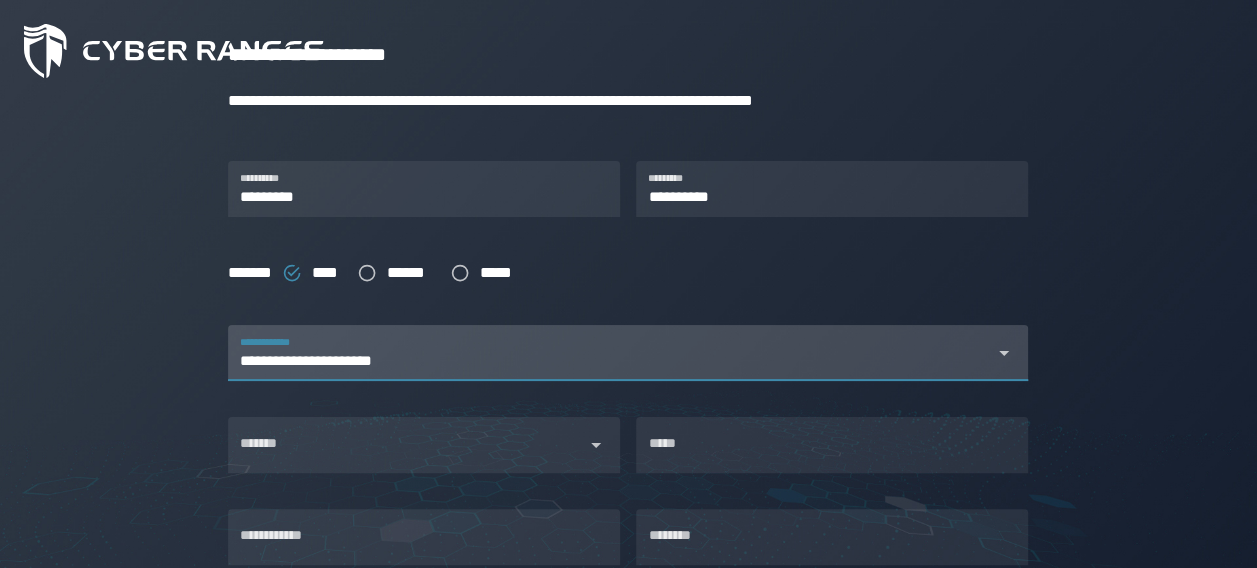 click on "**********" 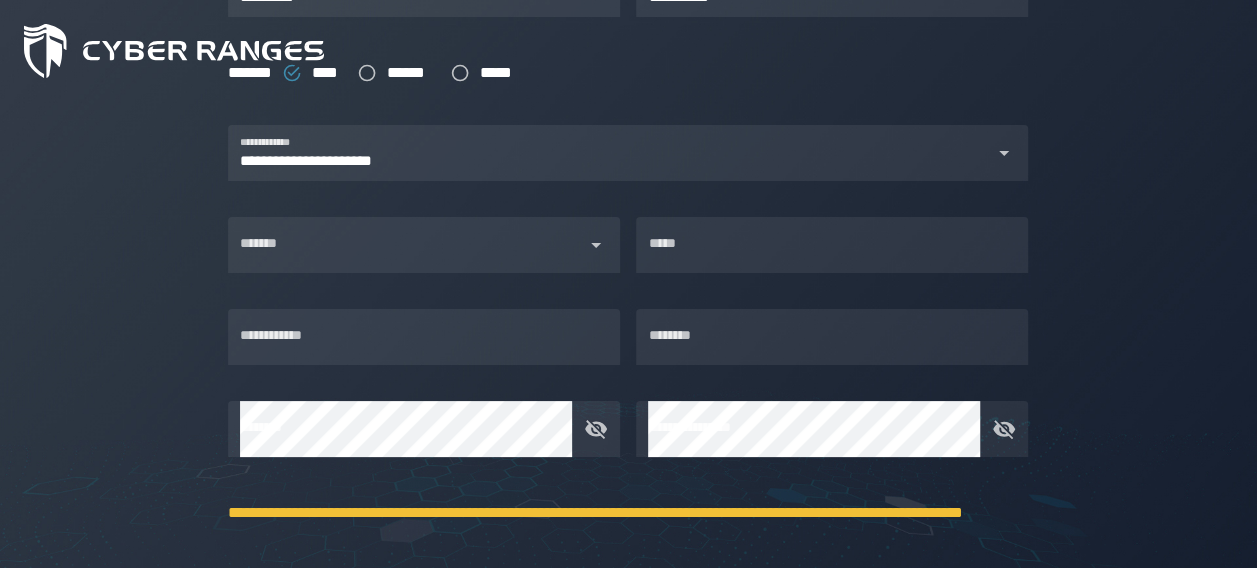 scroll, scrollTop: 600, scrollLeft: 0, axis: vertical 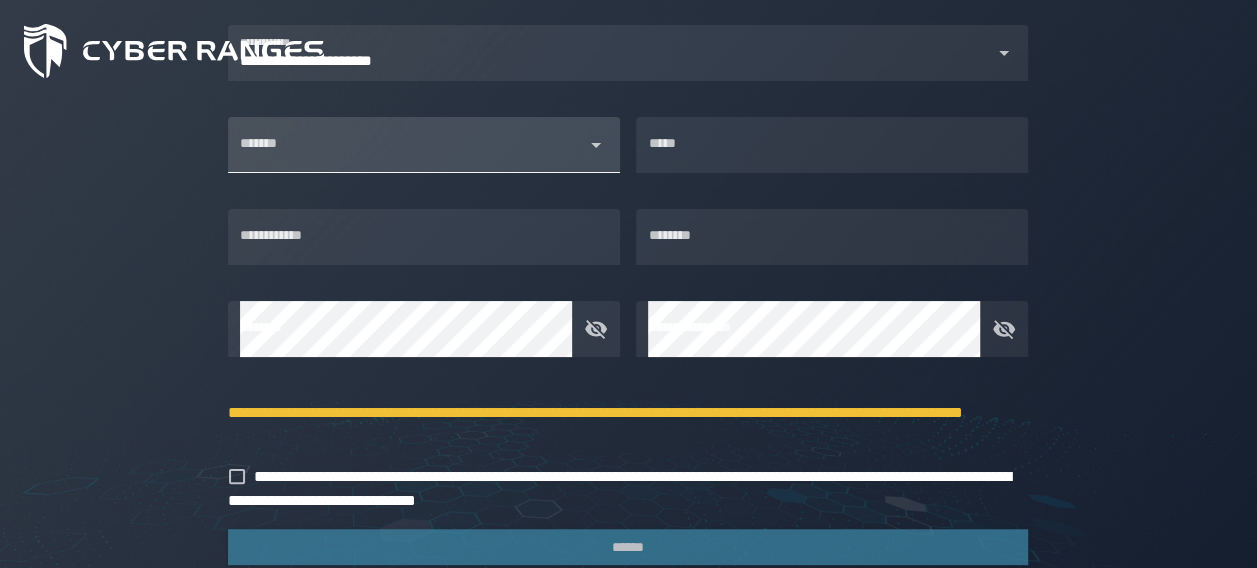click on "*******" at bounding box center [406, 153] 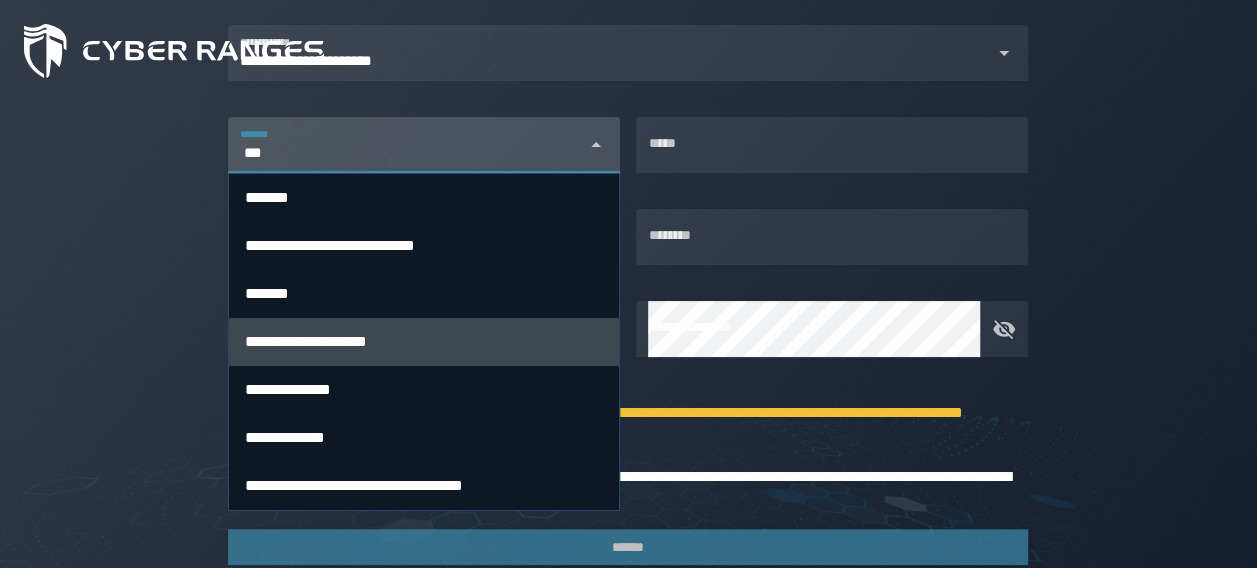 type on "***" 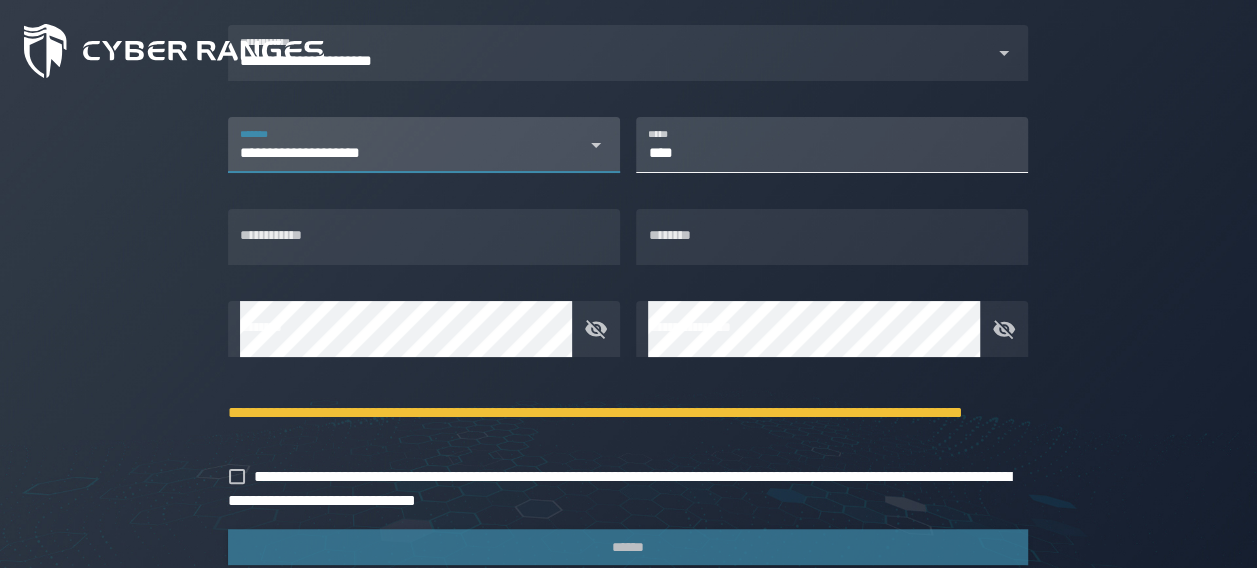 click on "****" at bounding box center (832, 145) 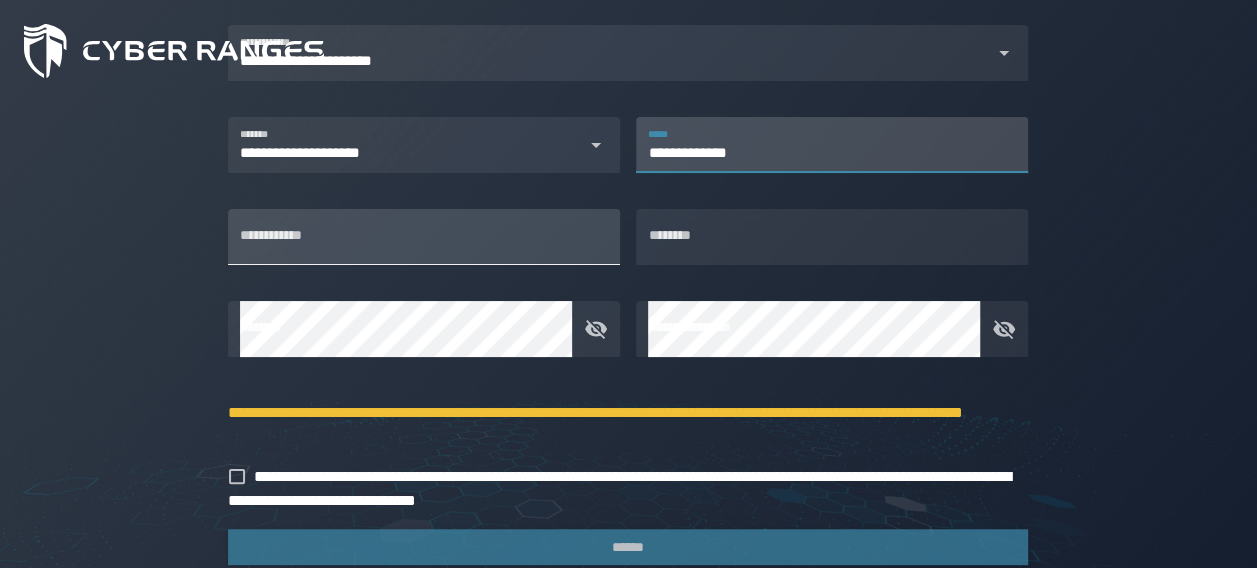 type on "**********" 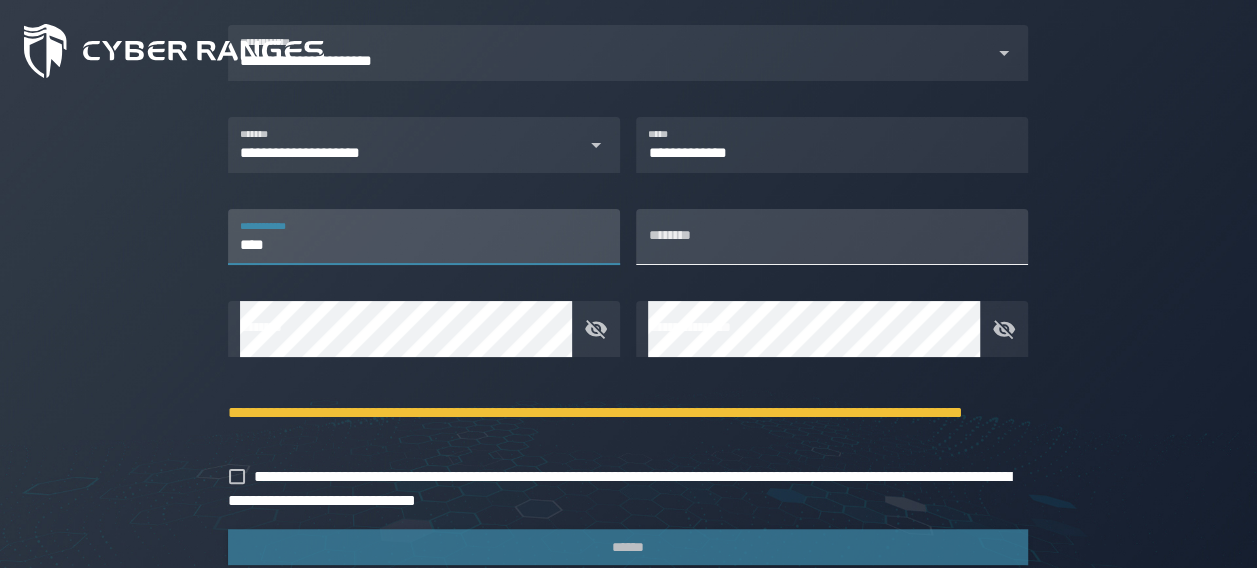 type on "****" 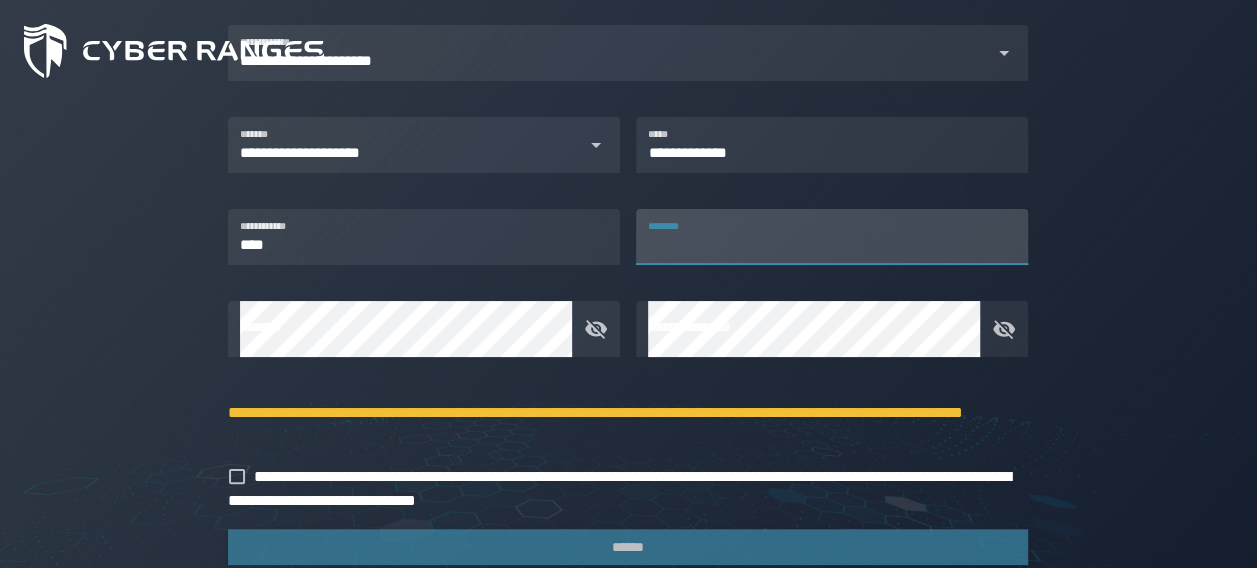 click on "********" at bounding box center (832, 237) 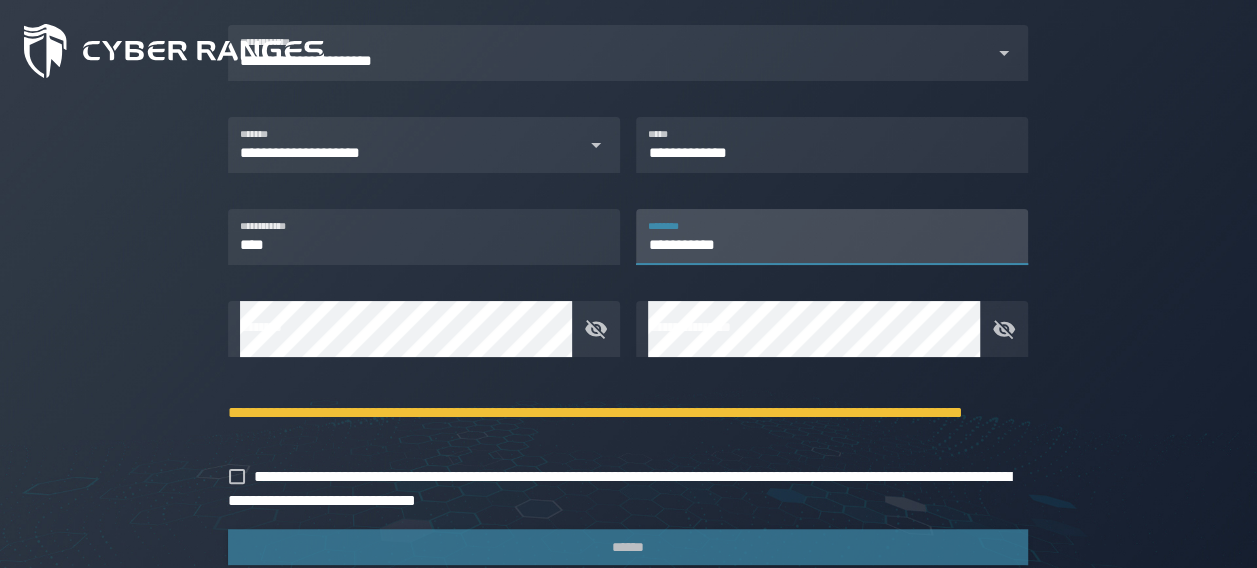type on "**********" 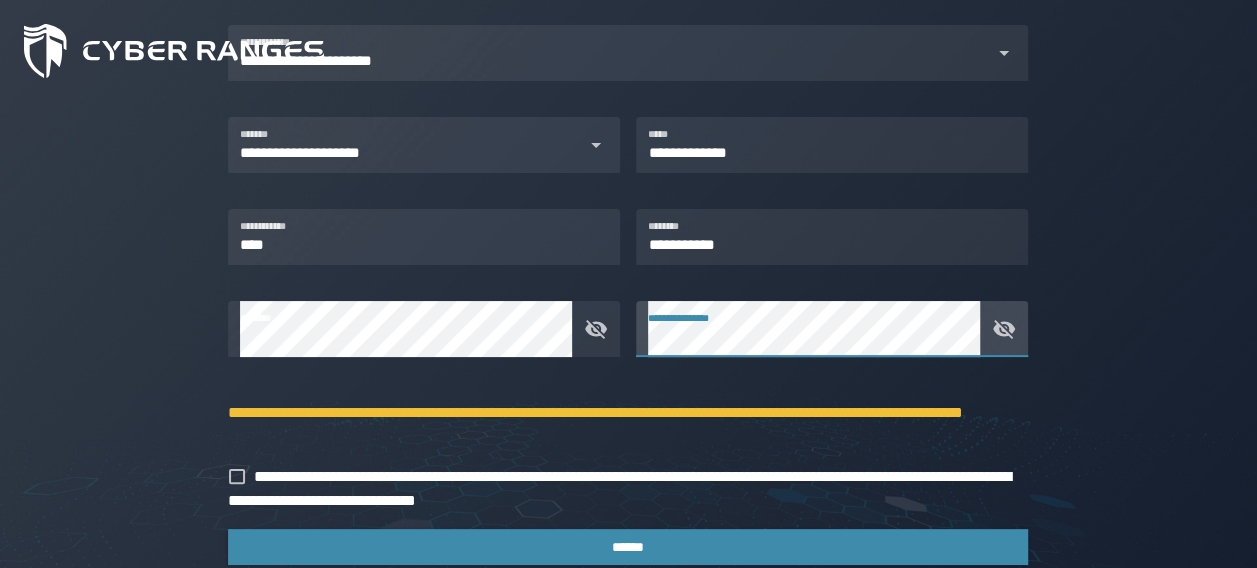 scroll, scrollTop: 660, scrollLeft: 0, axis: vertical 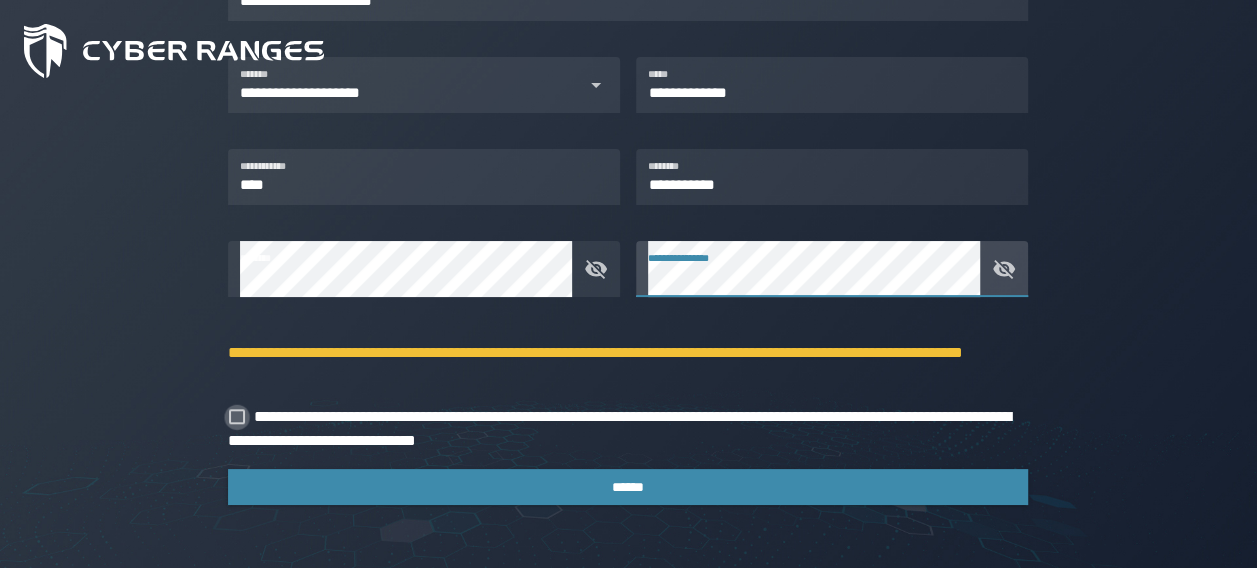 click 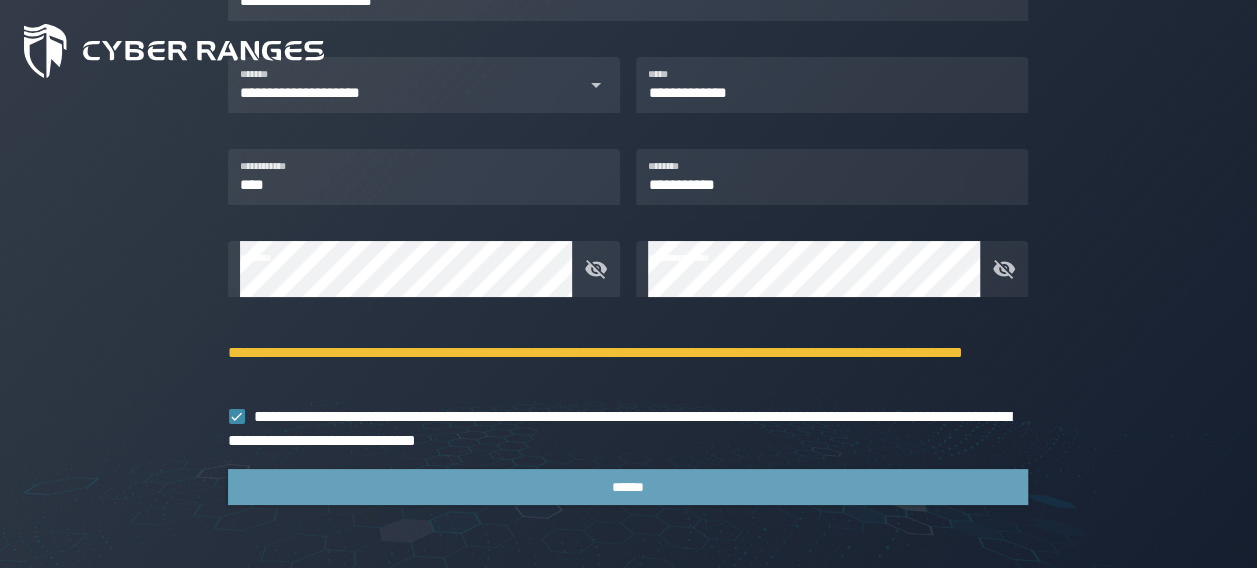 drag, startPoint x: 425, startPoint y: 474, endPoint x: 616, endPoint y: 456, distance: 191.8463 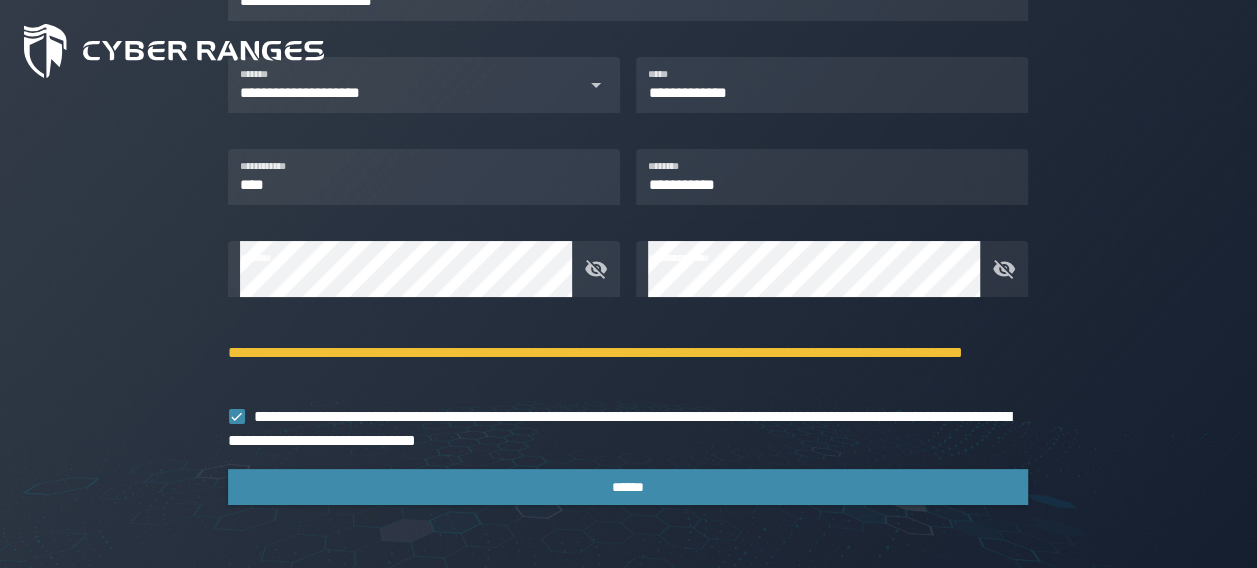 click on "******" at bounding box center (628, 487) 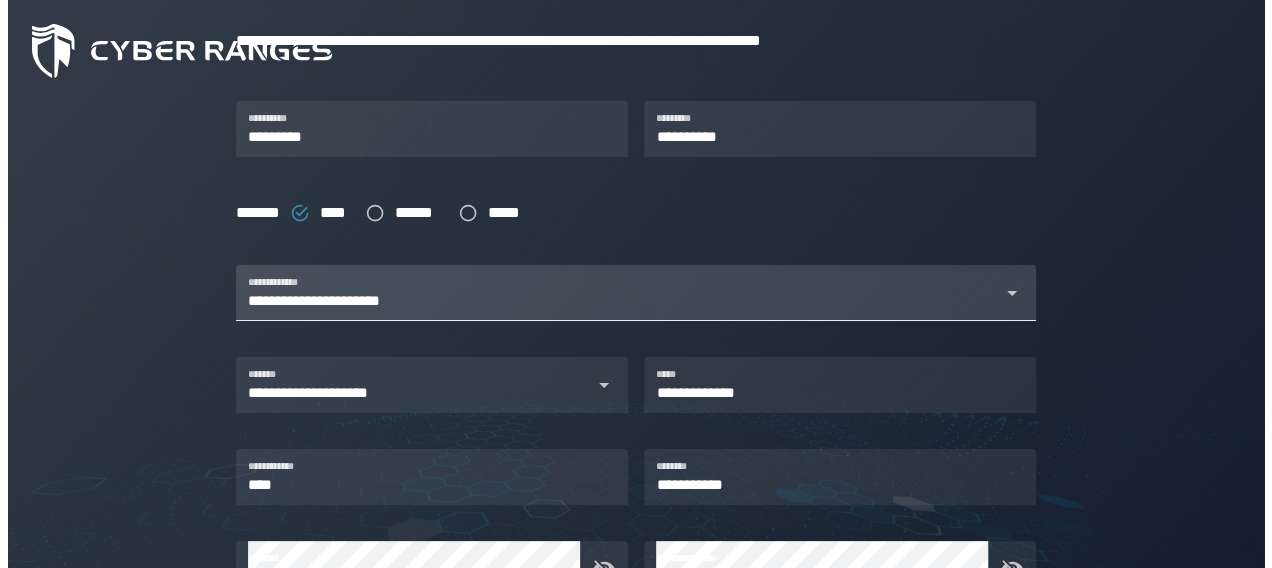 scroll, scrollTop: 0, scrollLeft: 0, axis: both 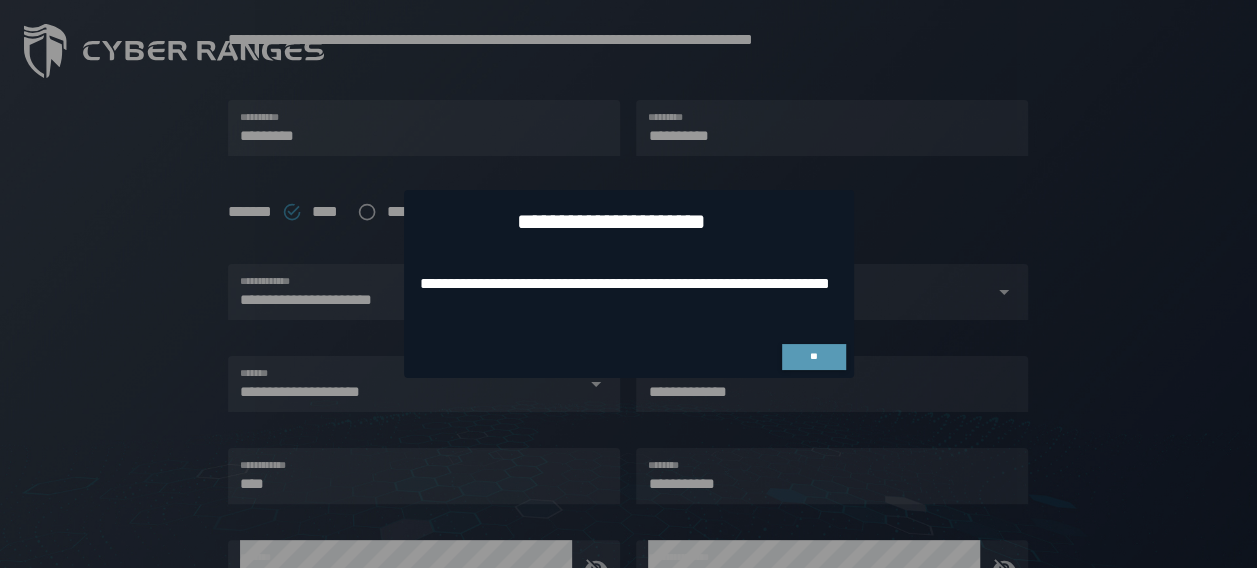 click on "**" at bounding box center (814, 357) 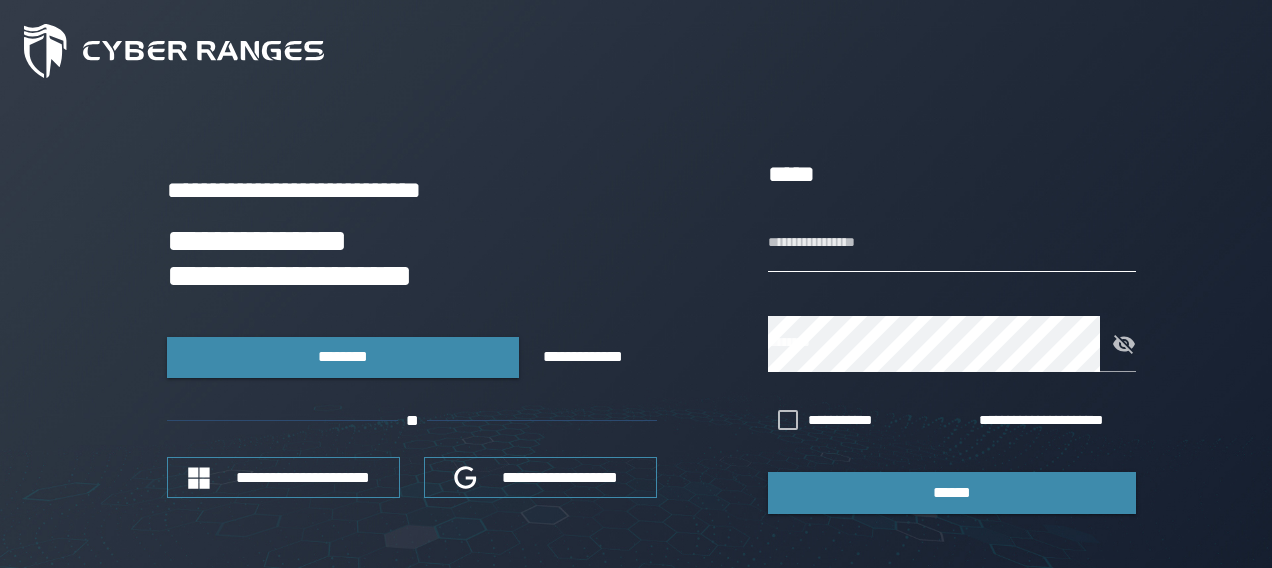 click on "**********" at bounding box center (952, 244) 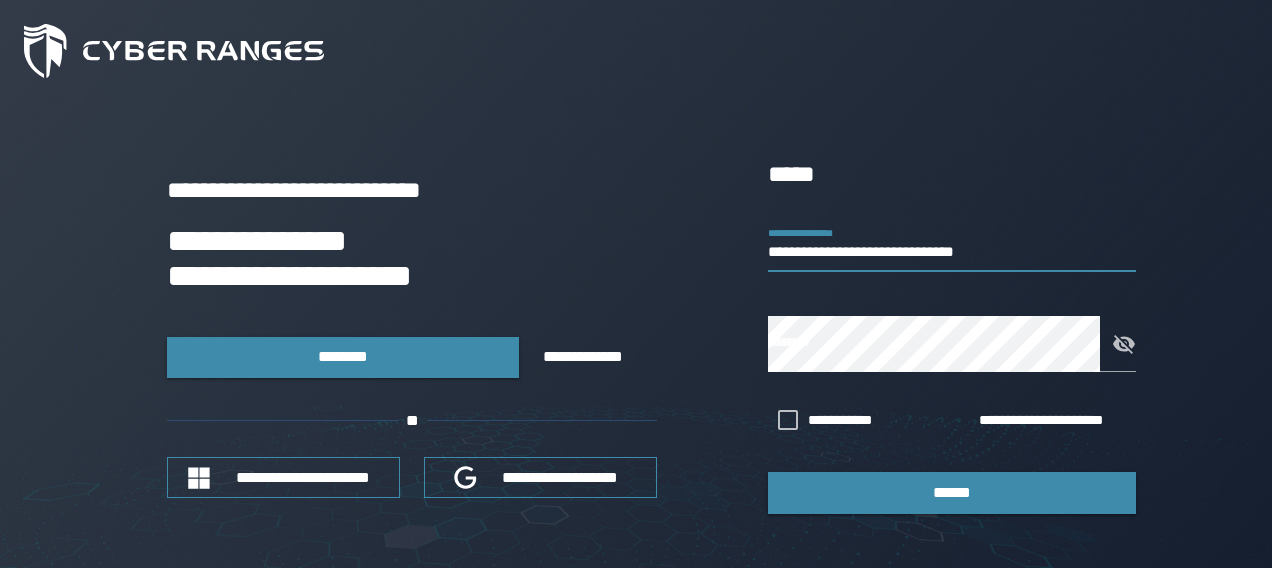type on "**********" 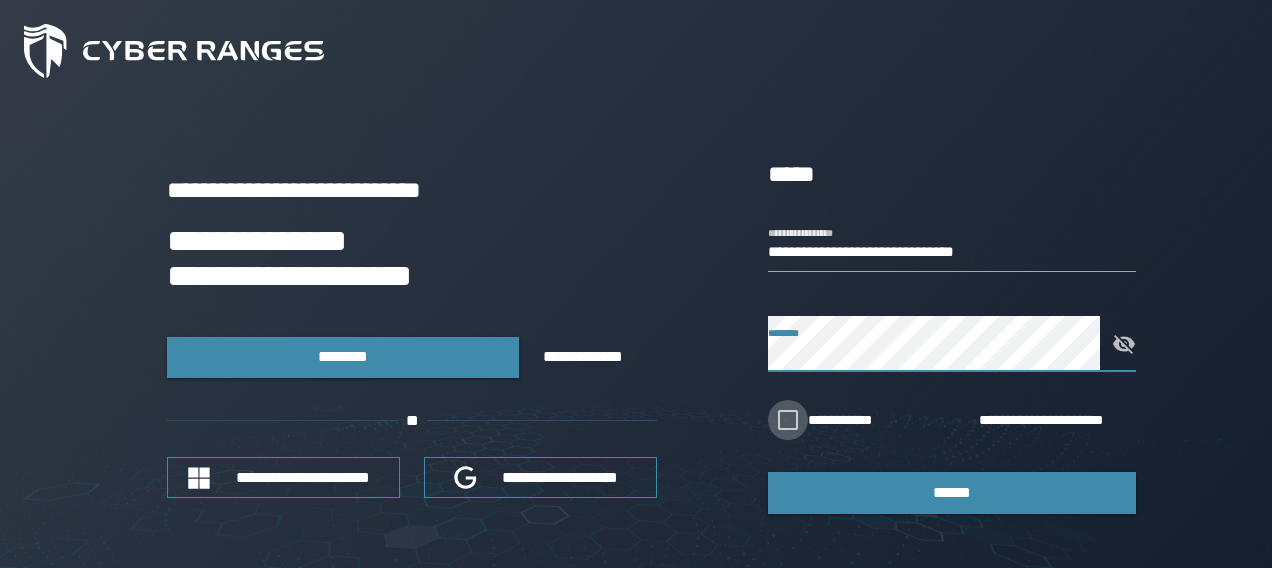 click 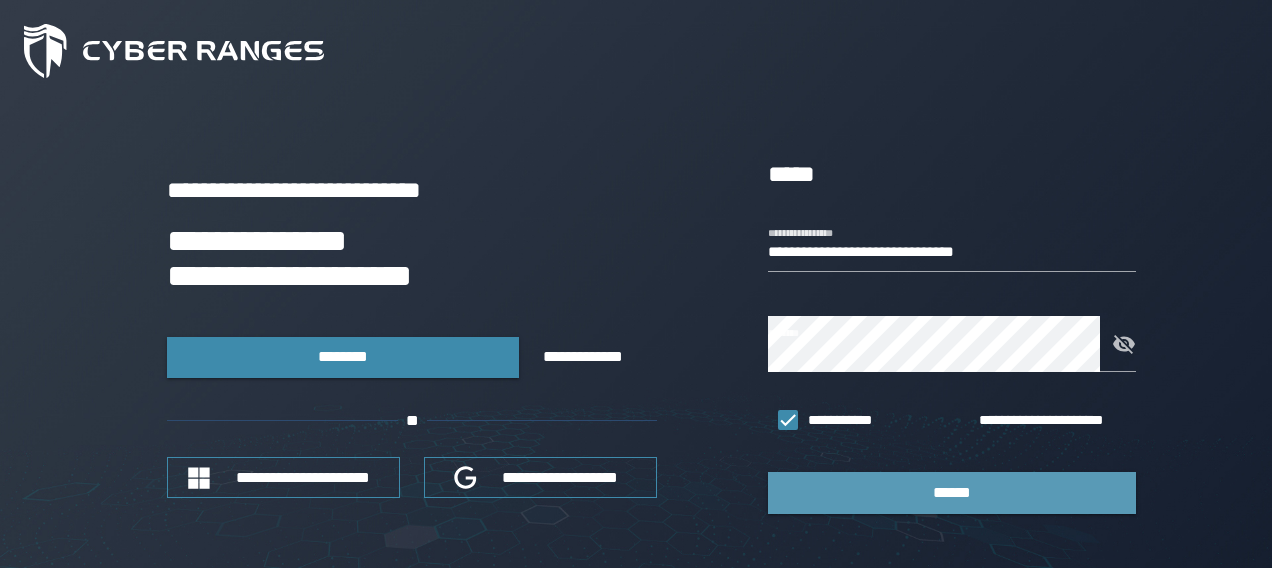 click on "******" at bounding box center (952, 492) 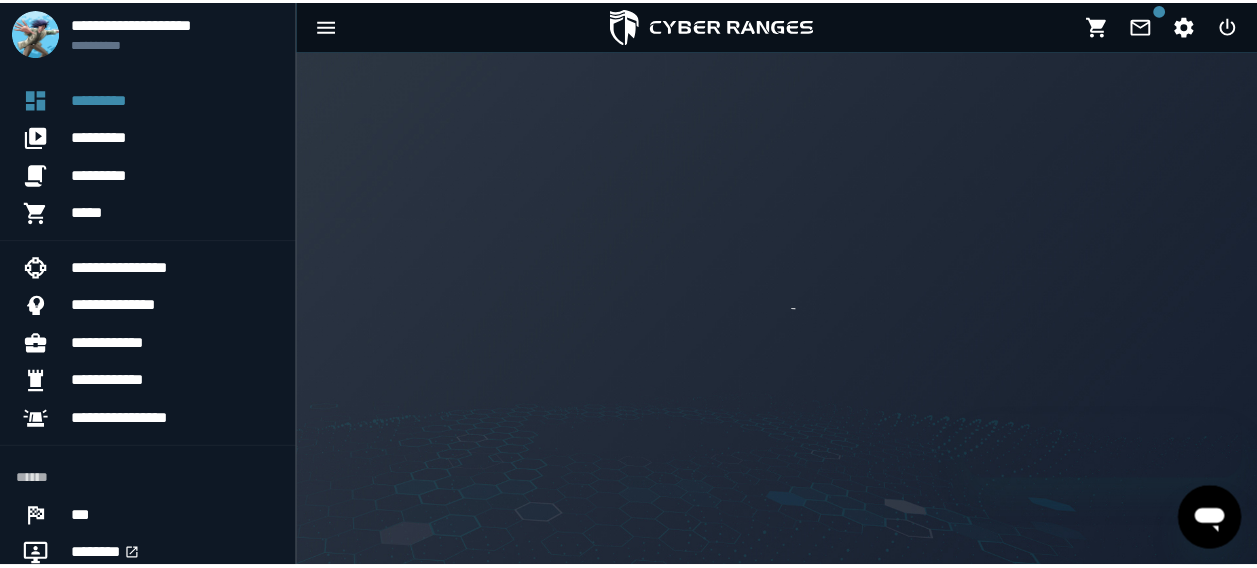 scroll, scrollTop: 0, scrollLeft: 0, axis: both 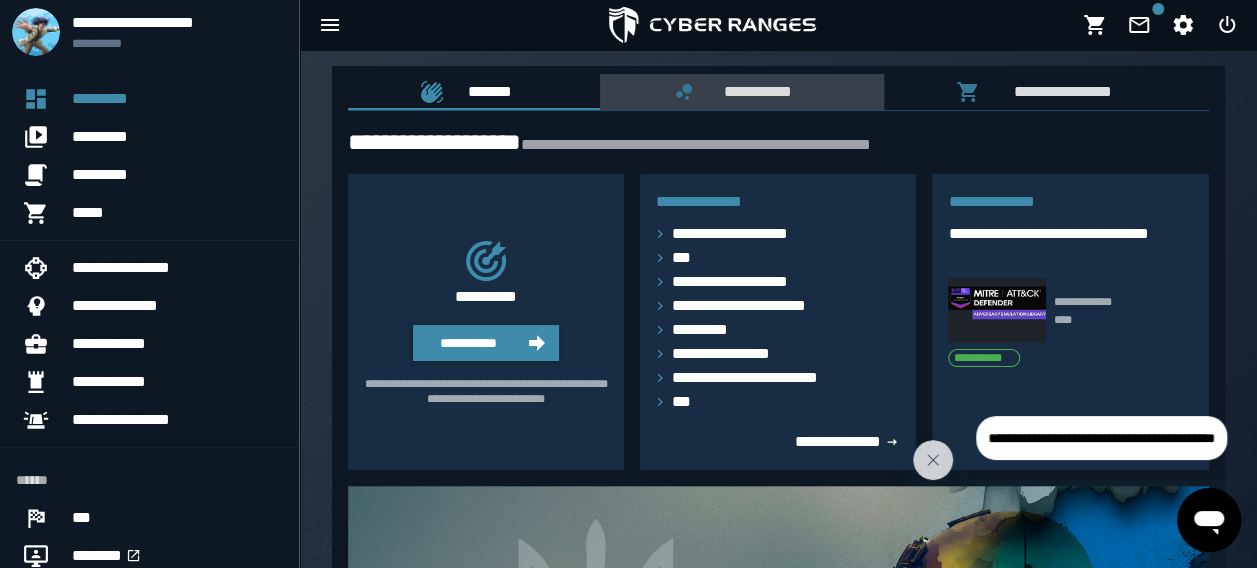 click on "**********" at bounding box center (754, 91) 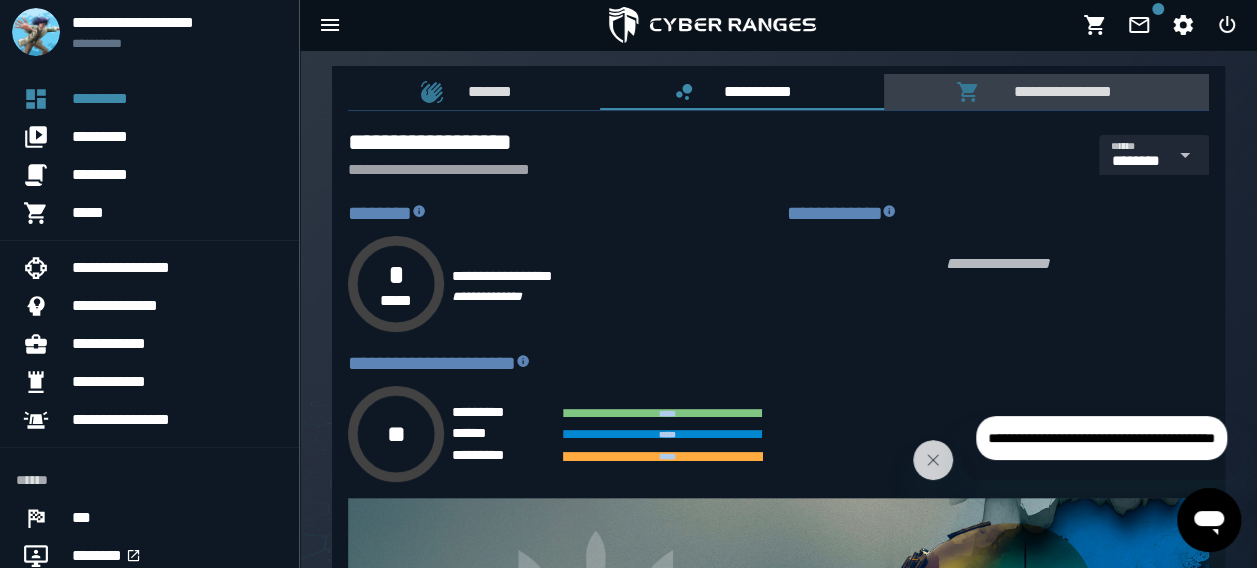 click on "**********" at bounding box center (1058, 91) 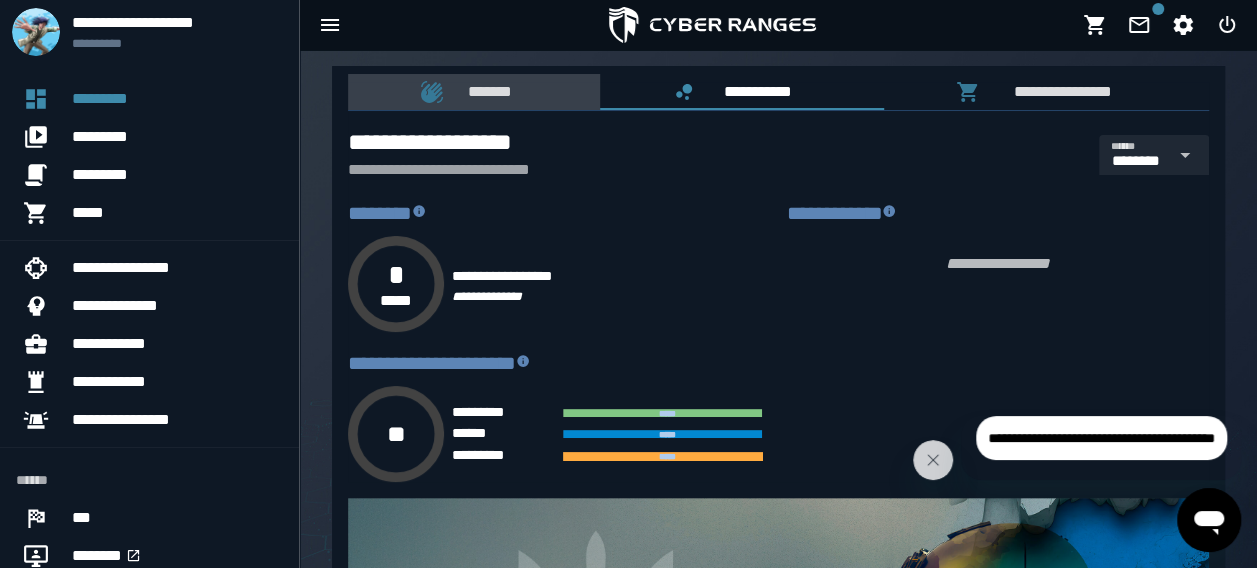 click on "*******" at bounding box center [486, 91] 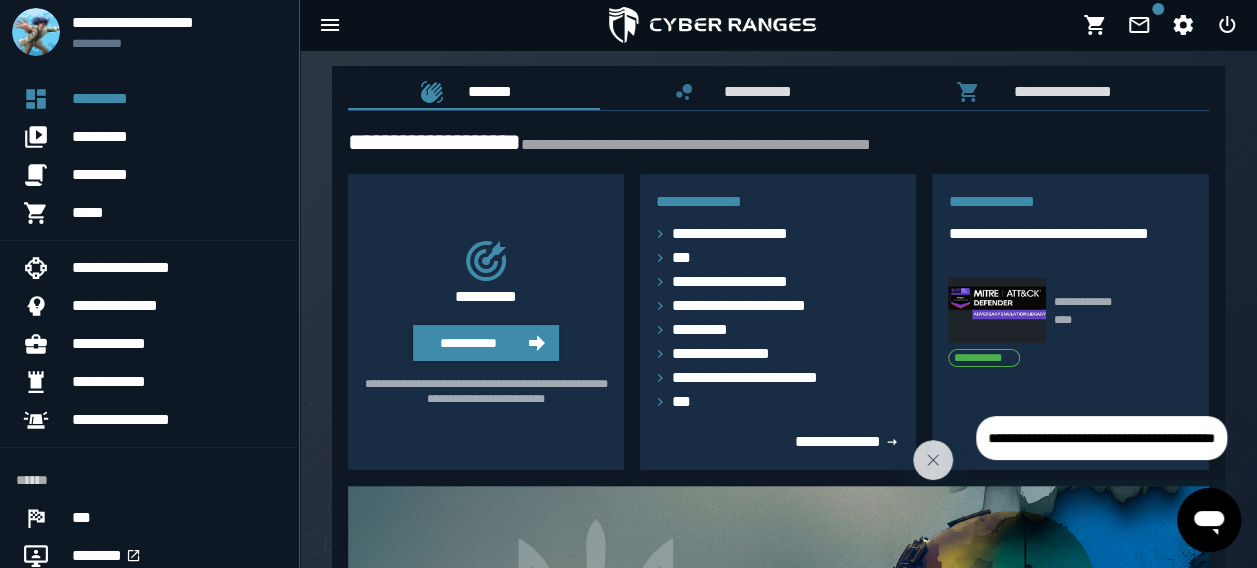 click at bounding box center (778, 647) 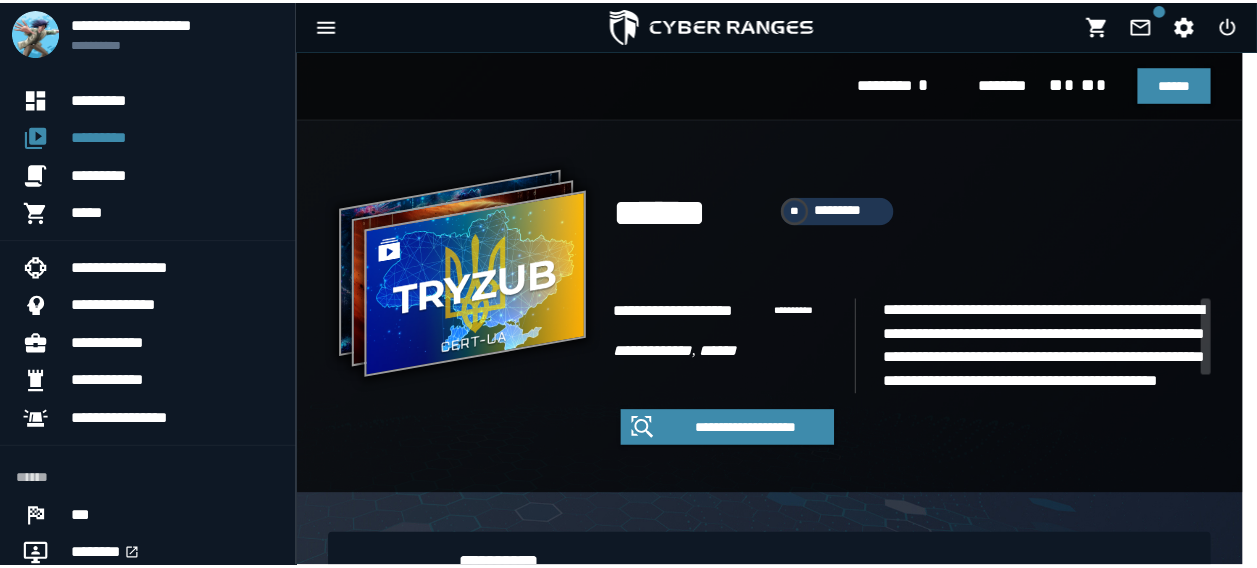 scroll, scrollTop: 0, scrollLeft: 0, axis: both 